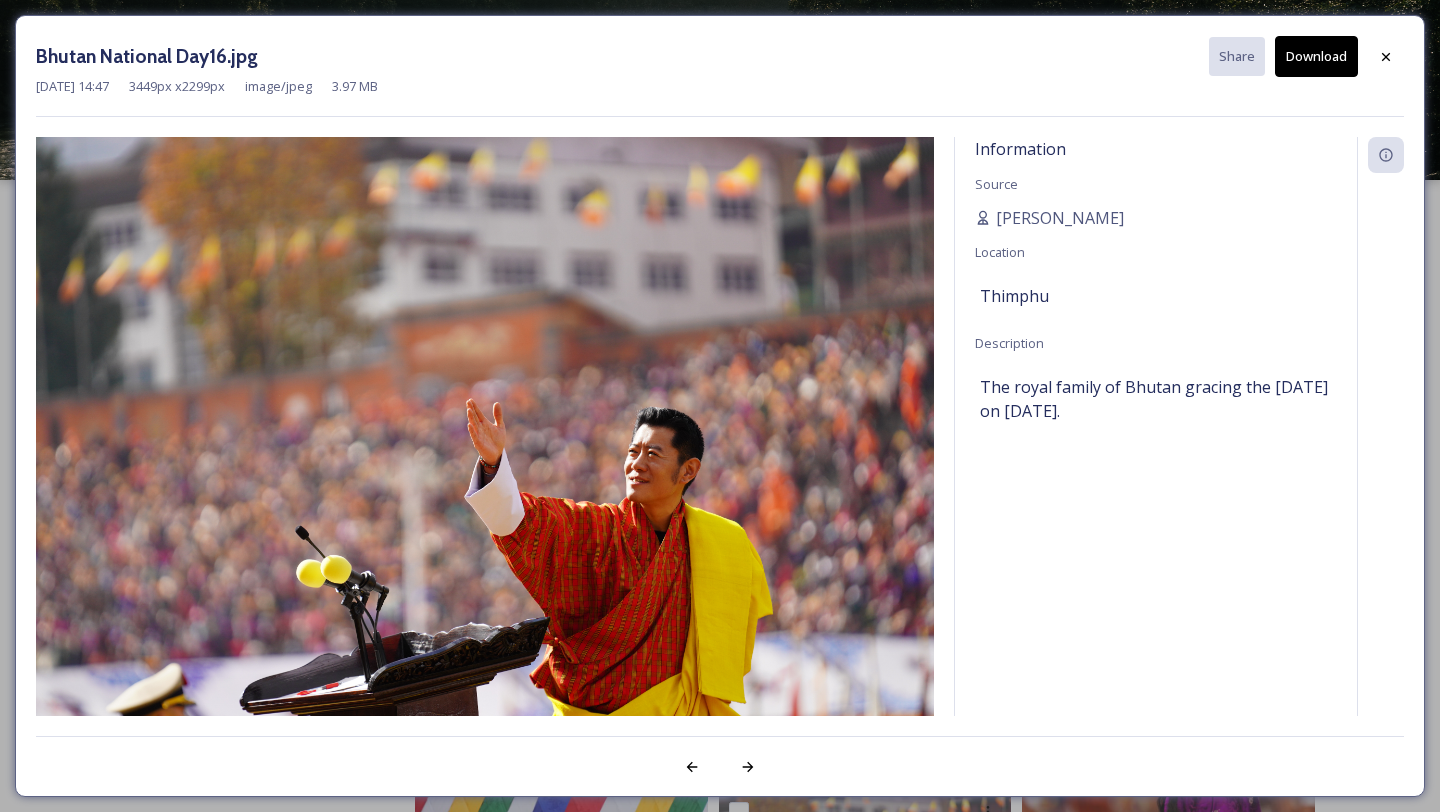scroll, scrollTop: 515, scrollLeft: 0, axis: vertical 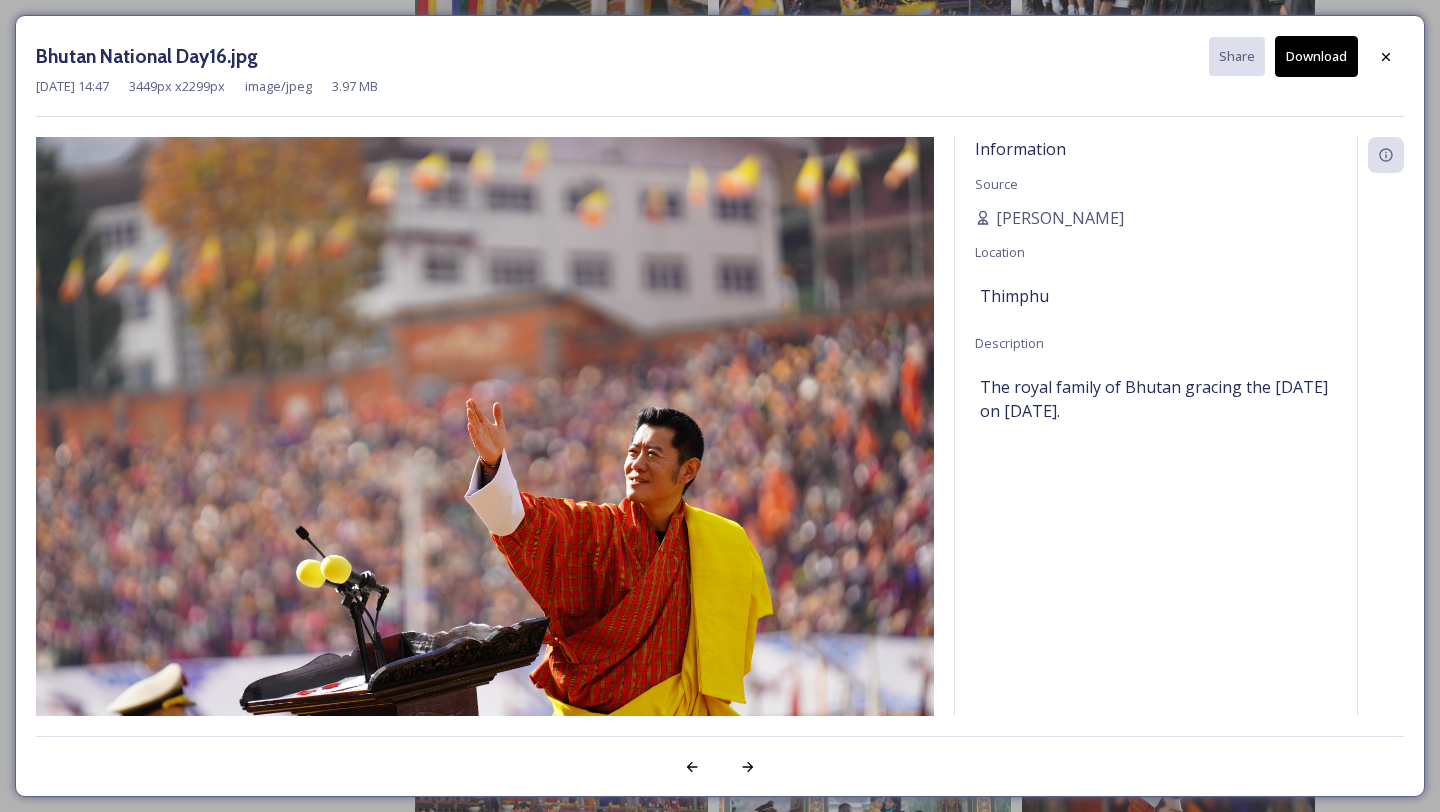 click at bounding box center (1386, 57) 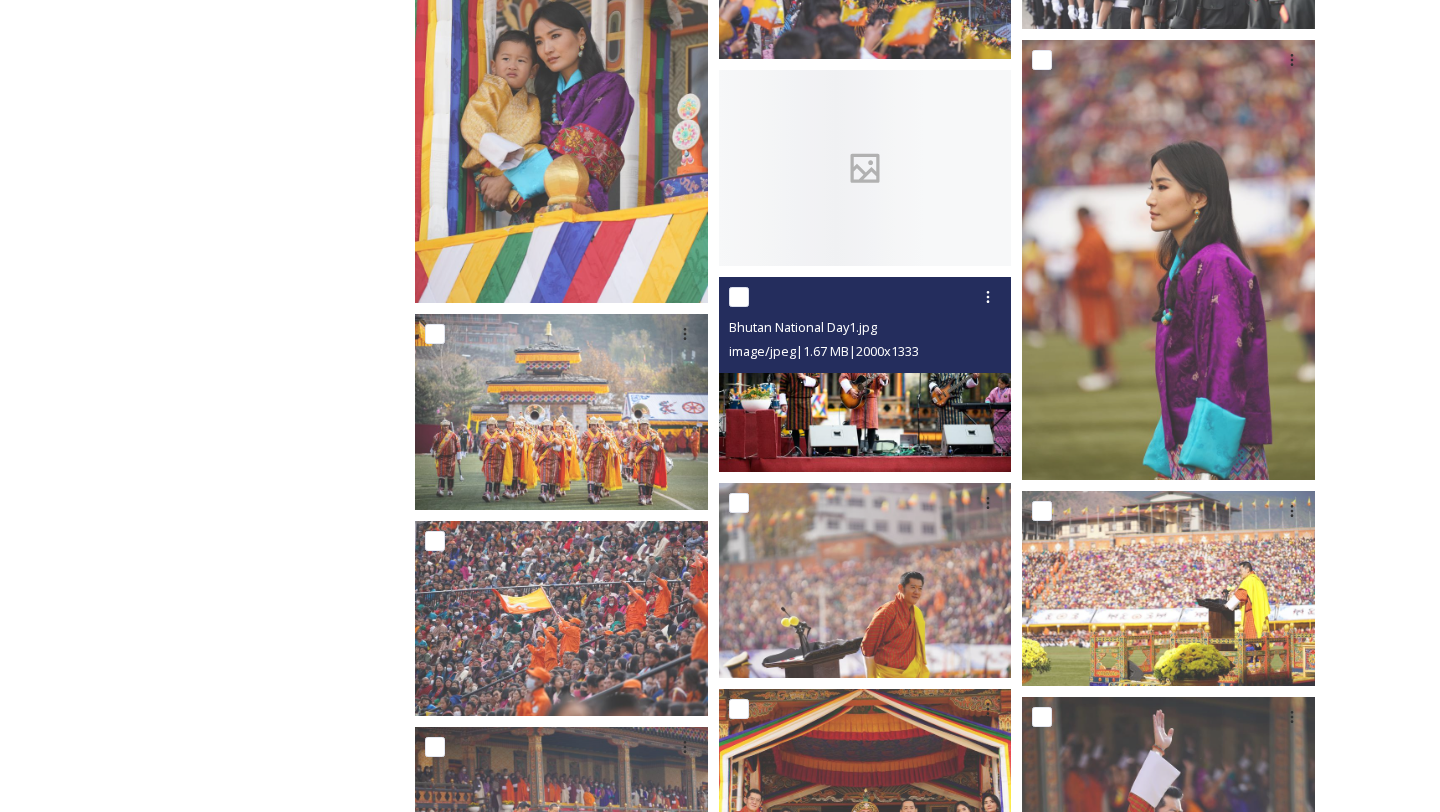 scroll, scrollTop: 0, scrollLeft: 0, axis: both 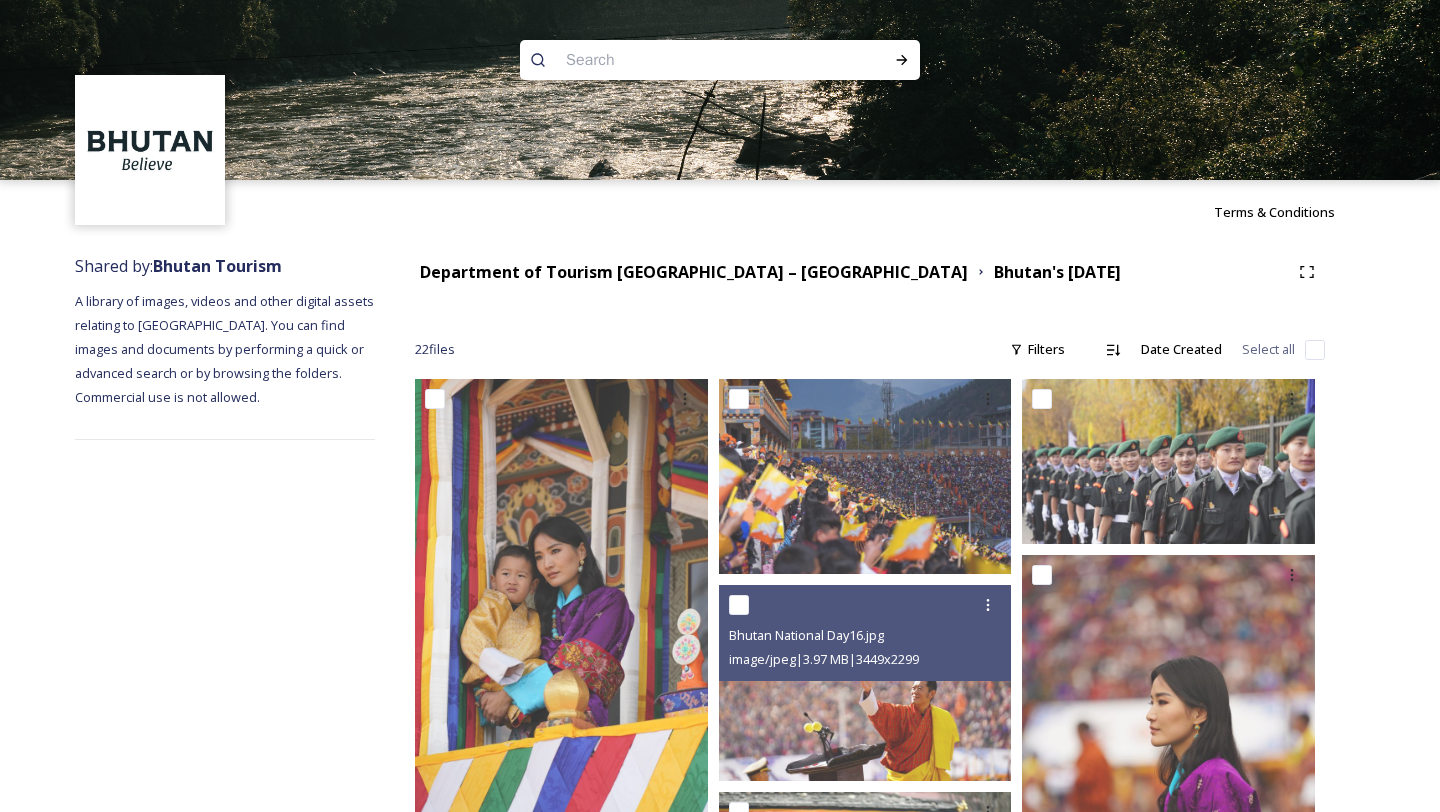 click at bounding box center [681, 60] 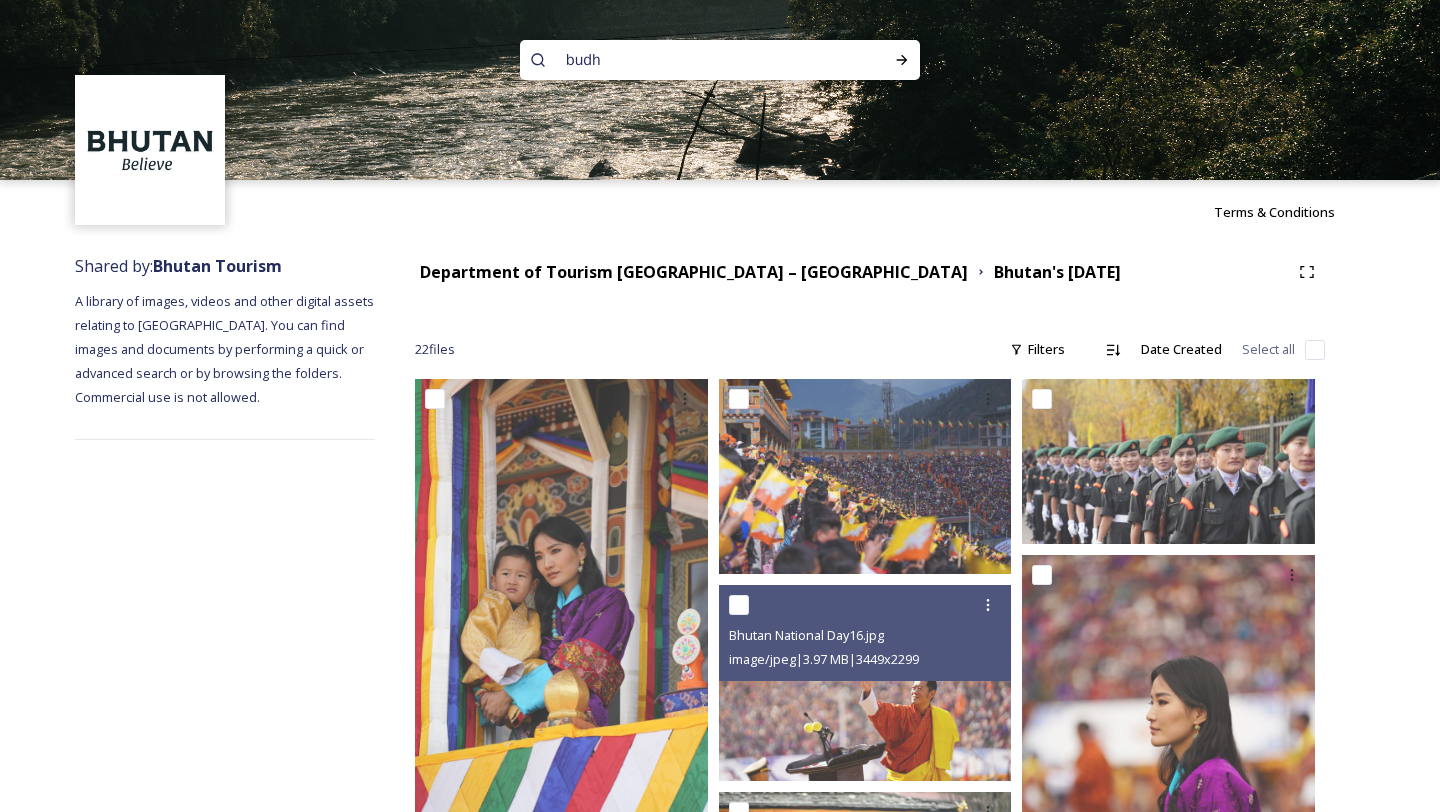 type on "[DEMOGRAPHIC_DATA]" 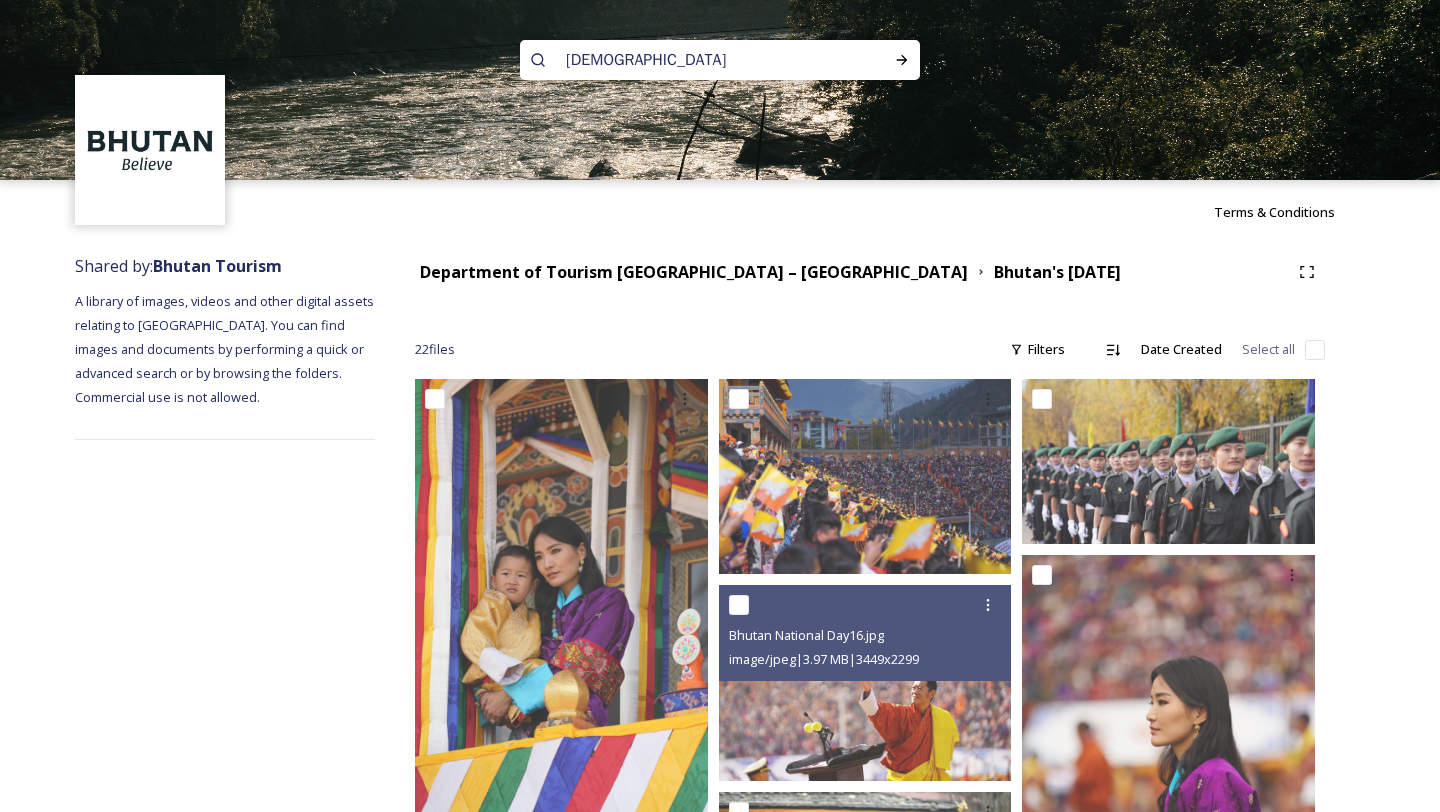 type 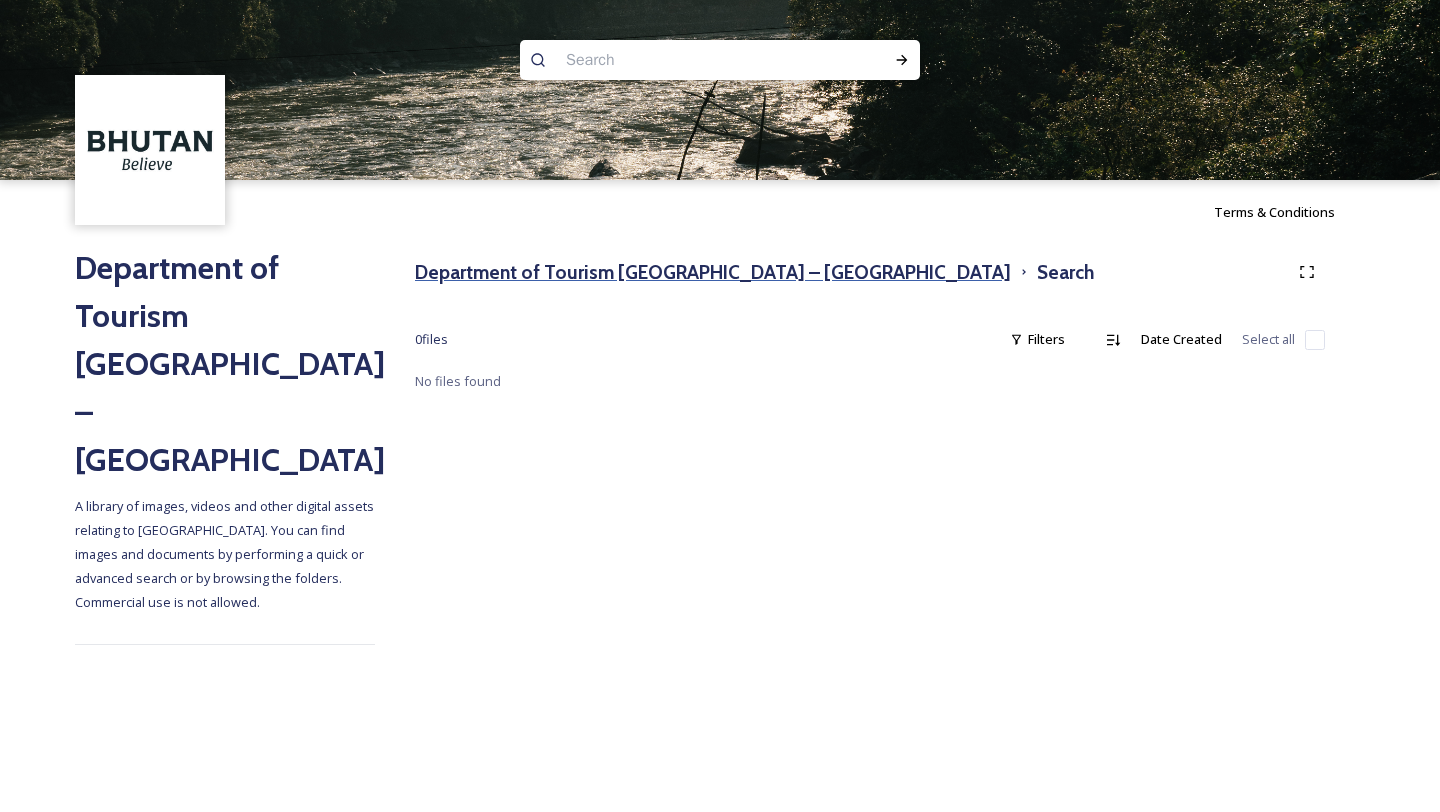 click on "Department of Tourism [GEOGRAPHIC_DATA] – [GEOGRAPHIC_DATA]" at bounding box center [713, 272] 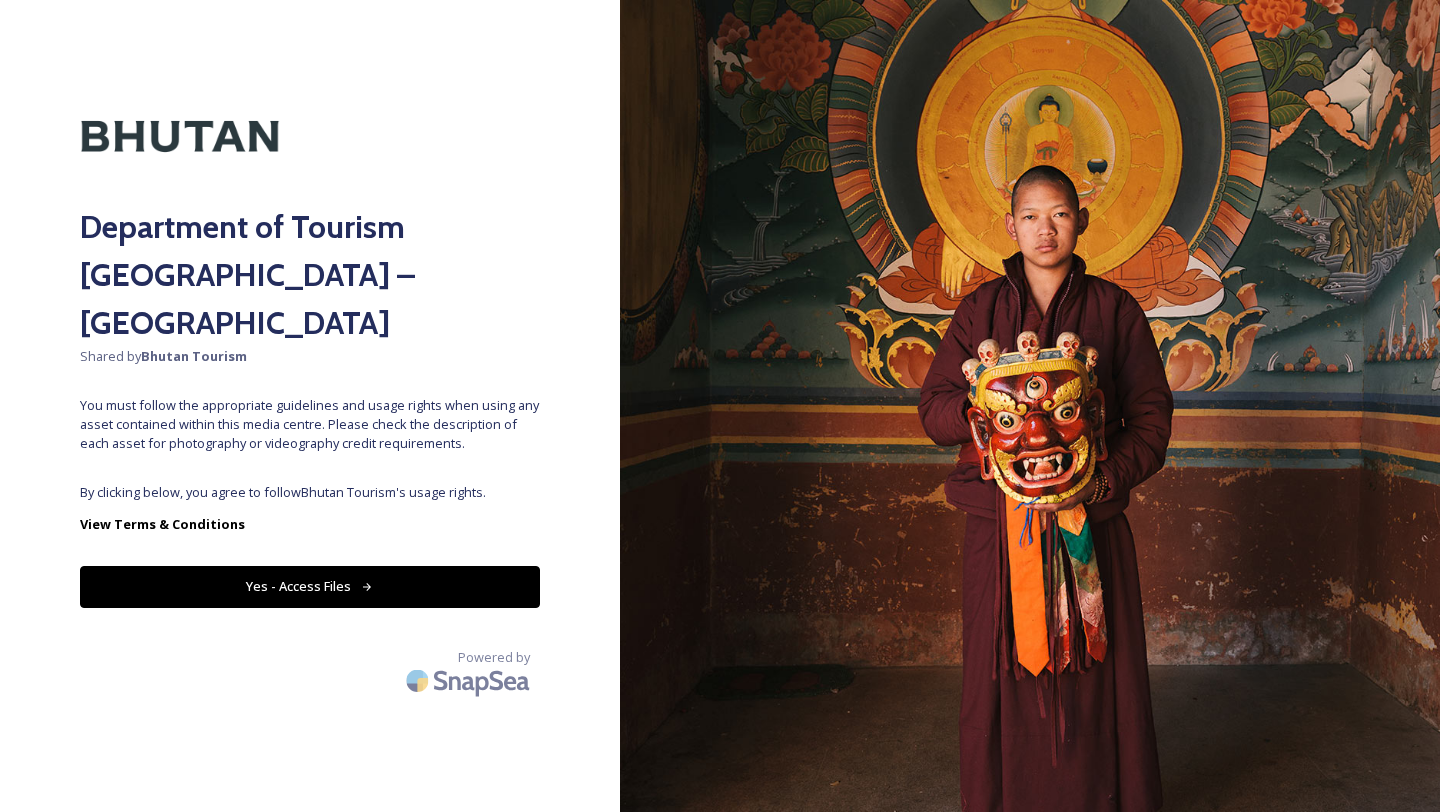 click on "Yes - Access Files" at bounding box center [310, 586] 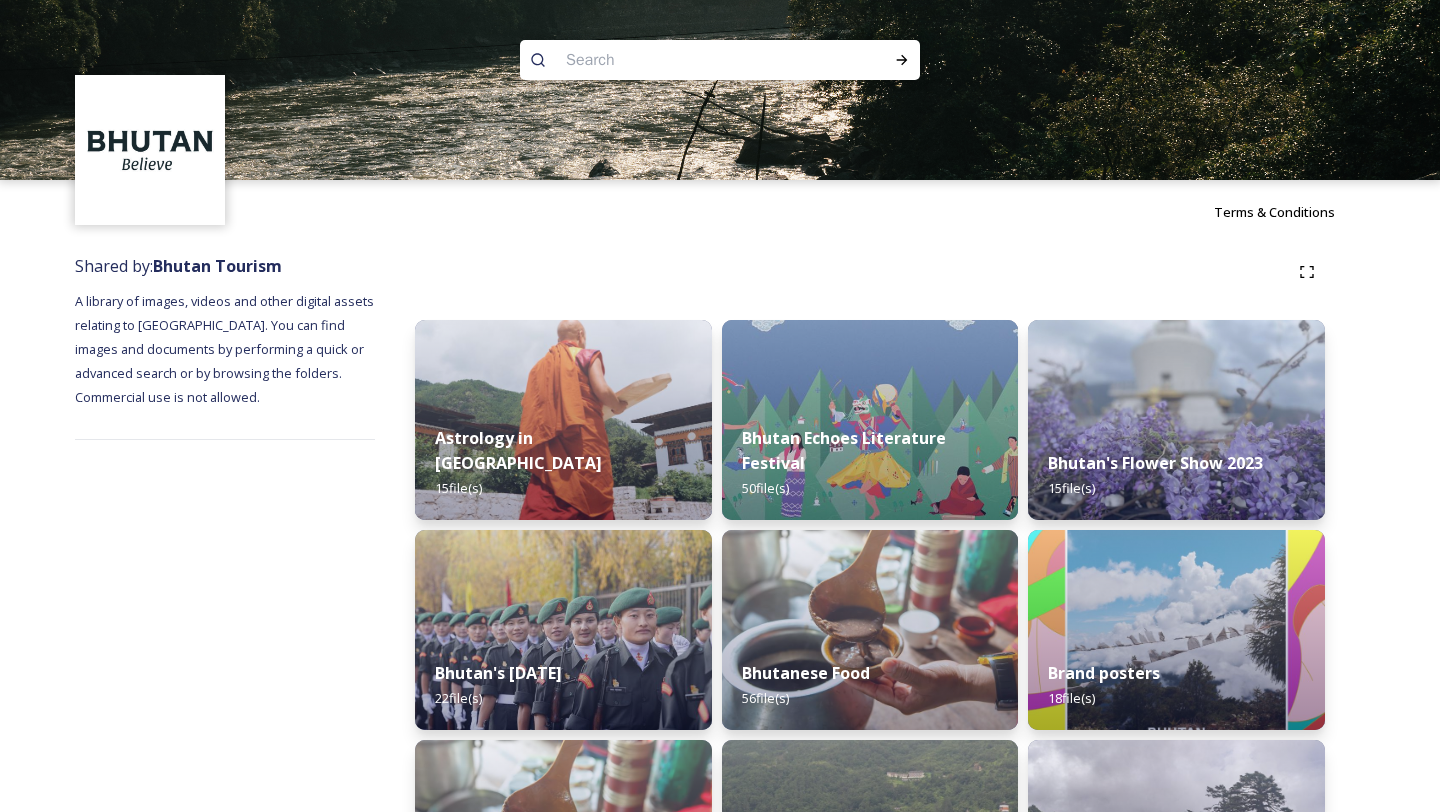 click at bounding box center [681, 60] 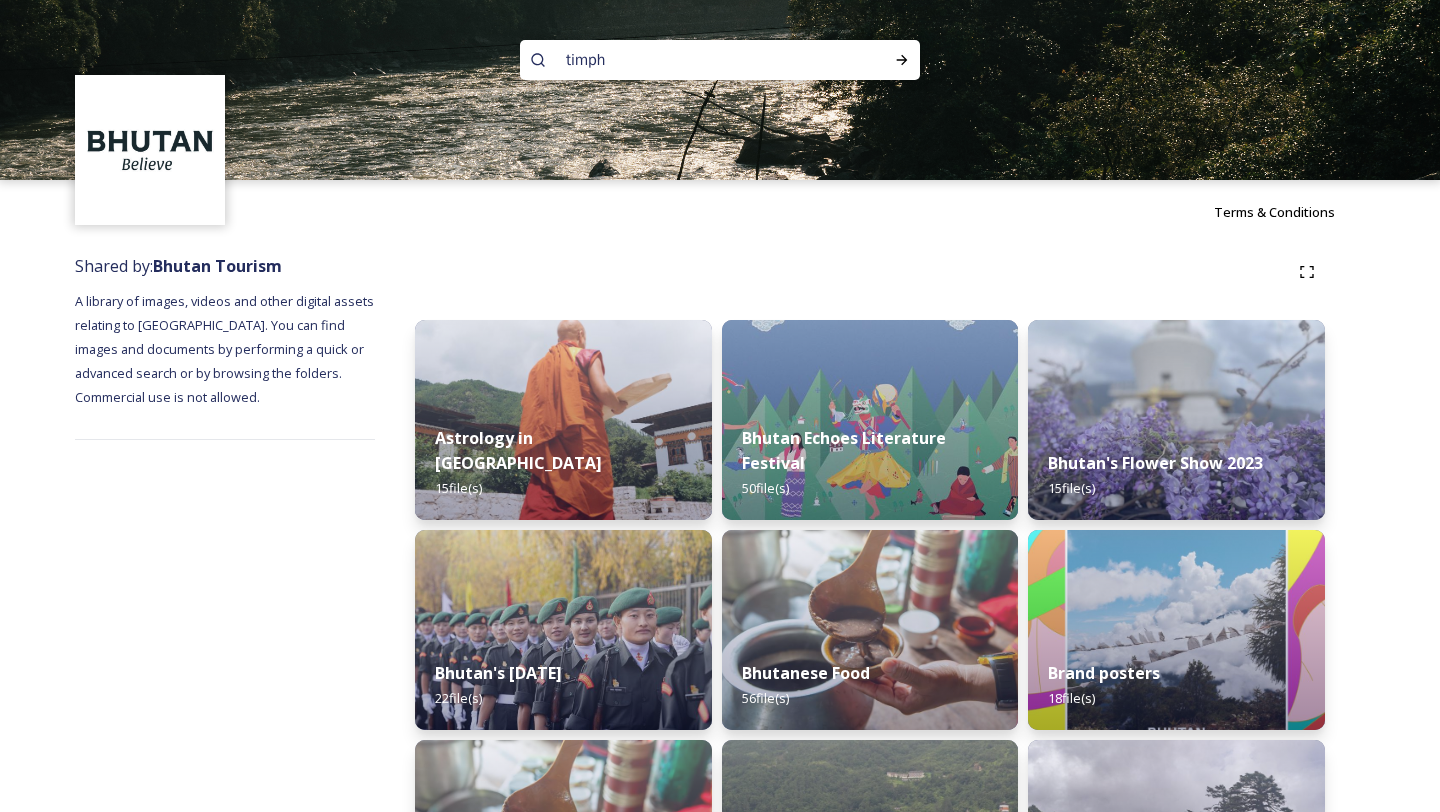 type on "timphu" 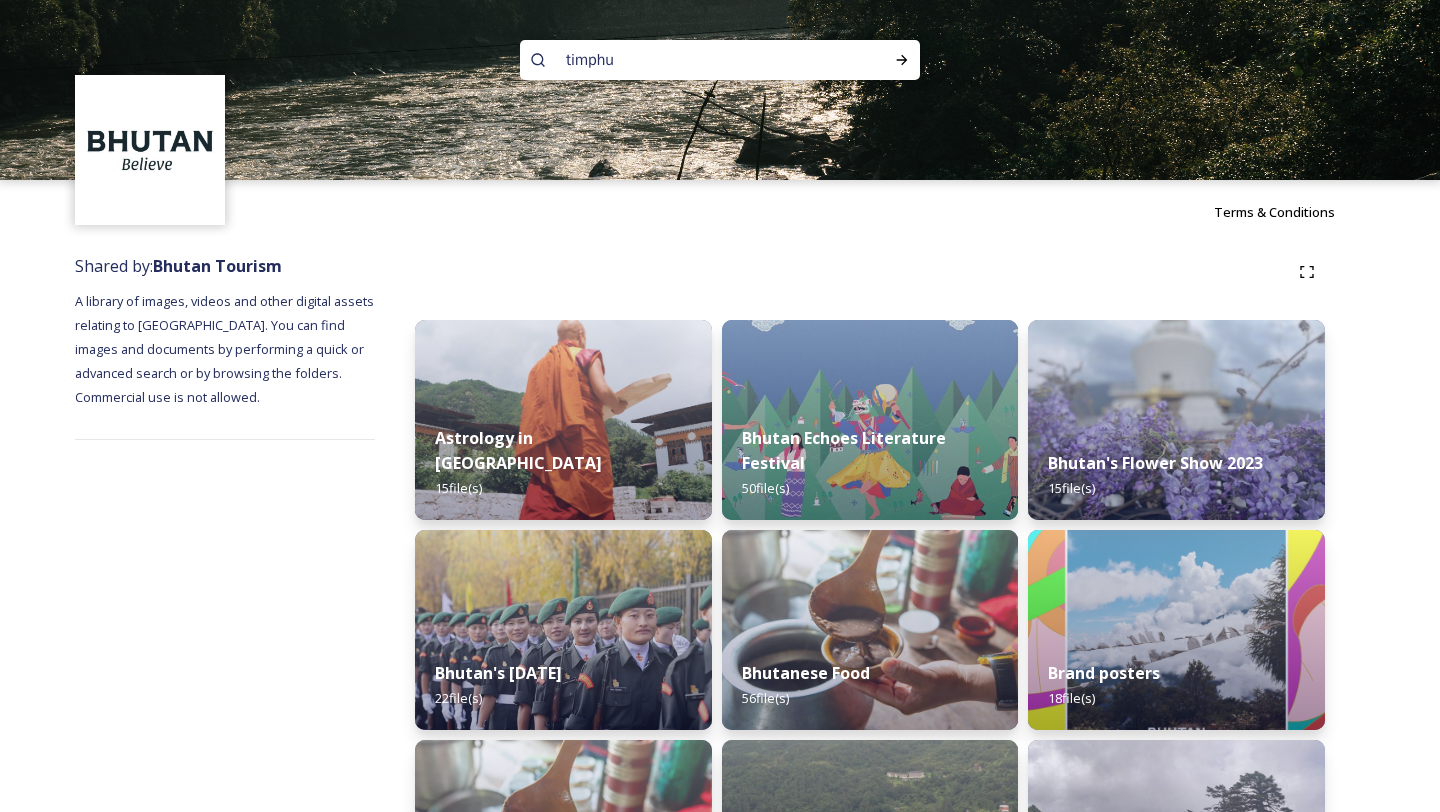 type 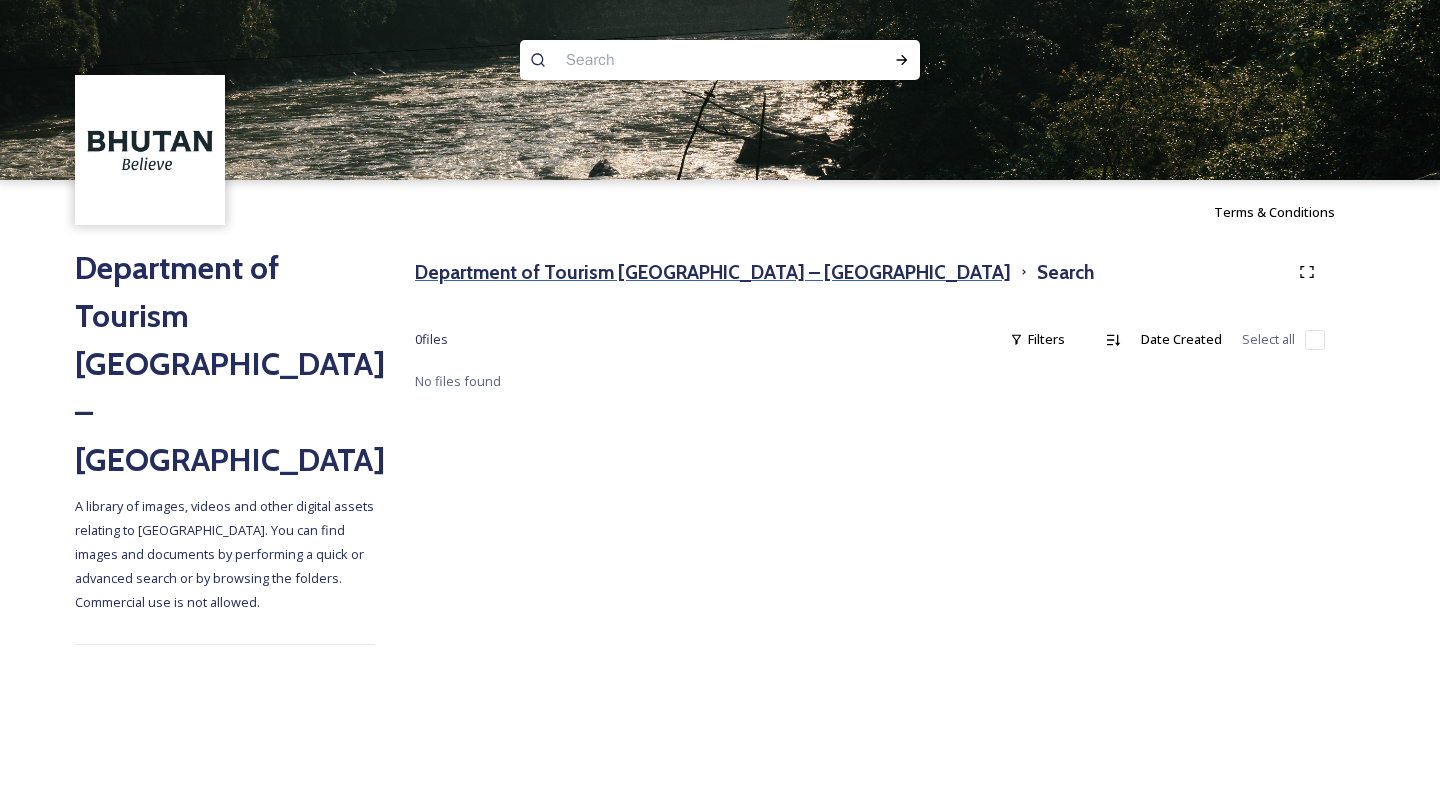 click on "Department of Tourism [GEOGRAPHIC_DATA] – [GEOGRAPHIC_DATA]" at bounding box center (713, 272) 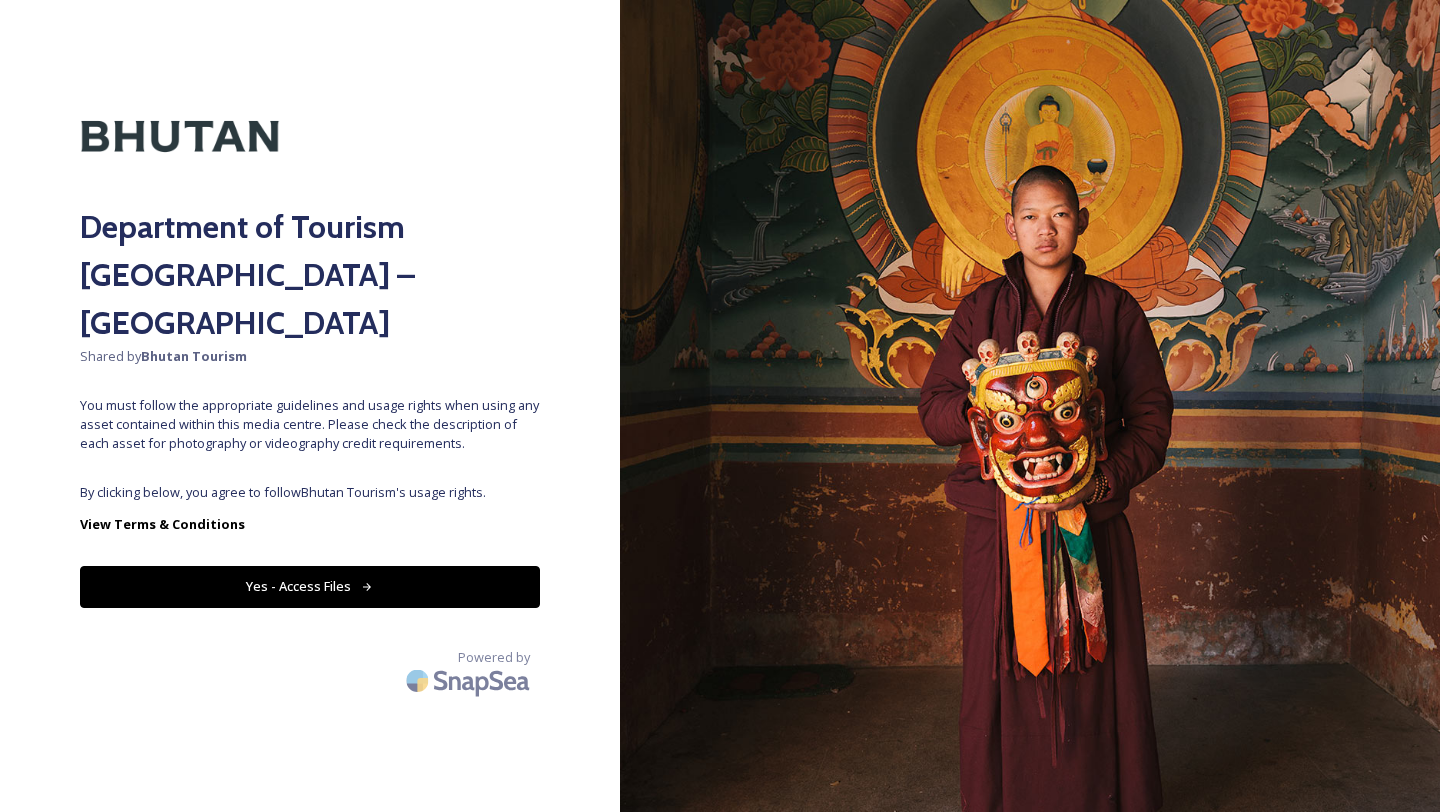 click on "Yes - Access Files" at bounding box center (310, 586) 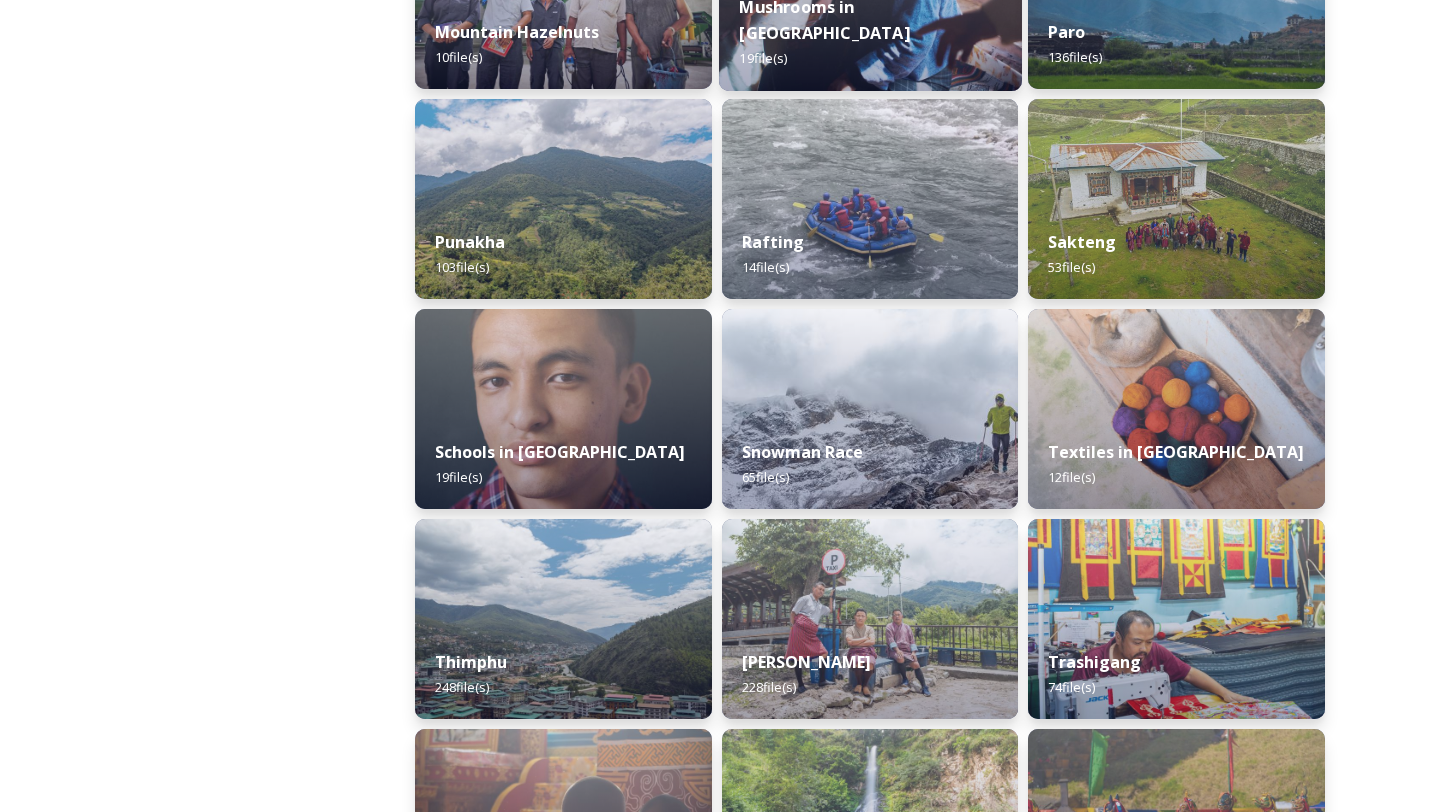 scroll, scrollTop: 1914, scrollLeft: 0, axis: vertical 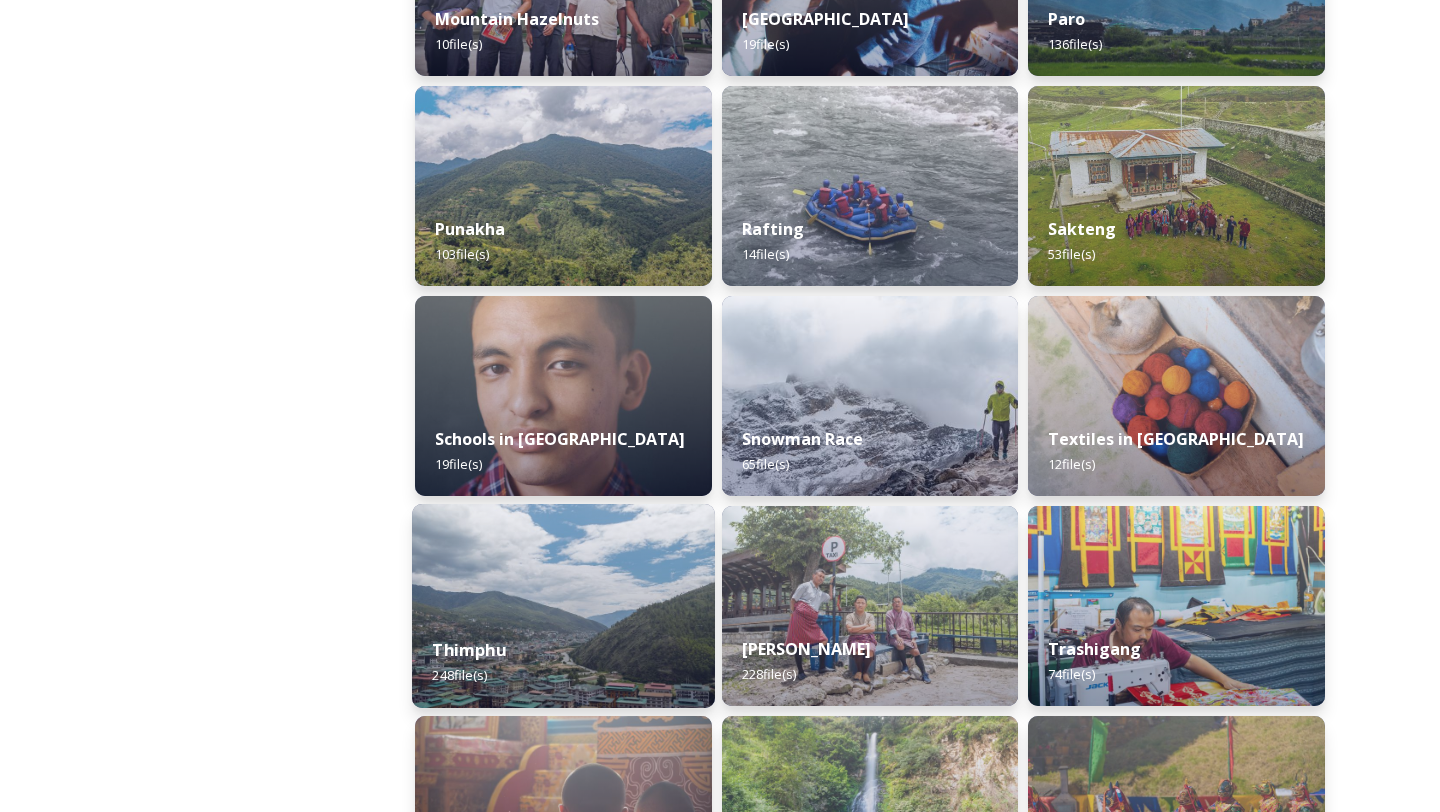 click on "Thimphu 248  file(s)" at bounding box center [563, 662] 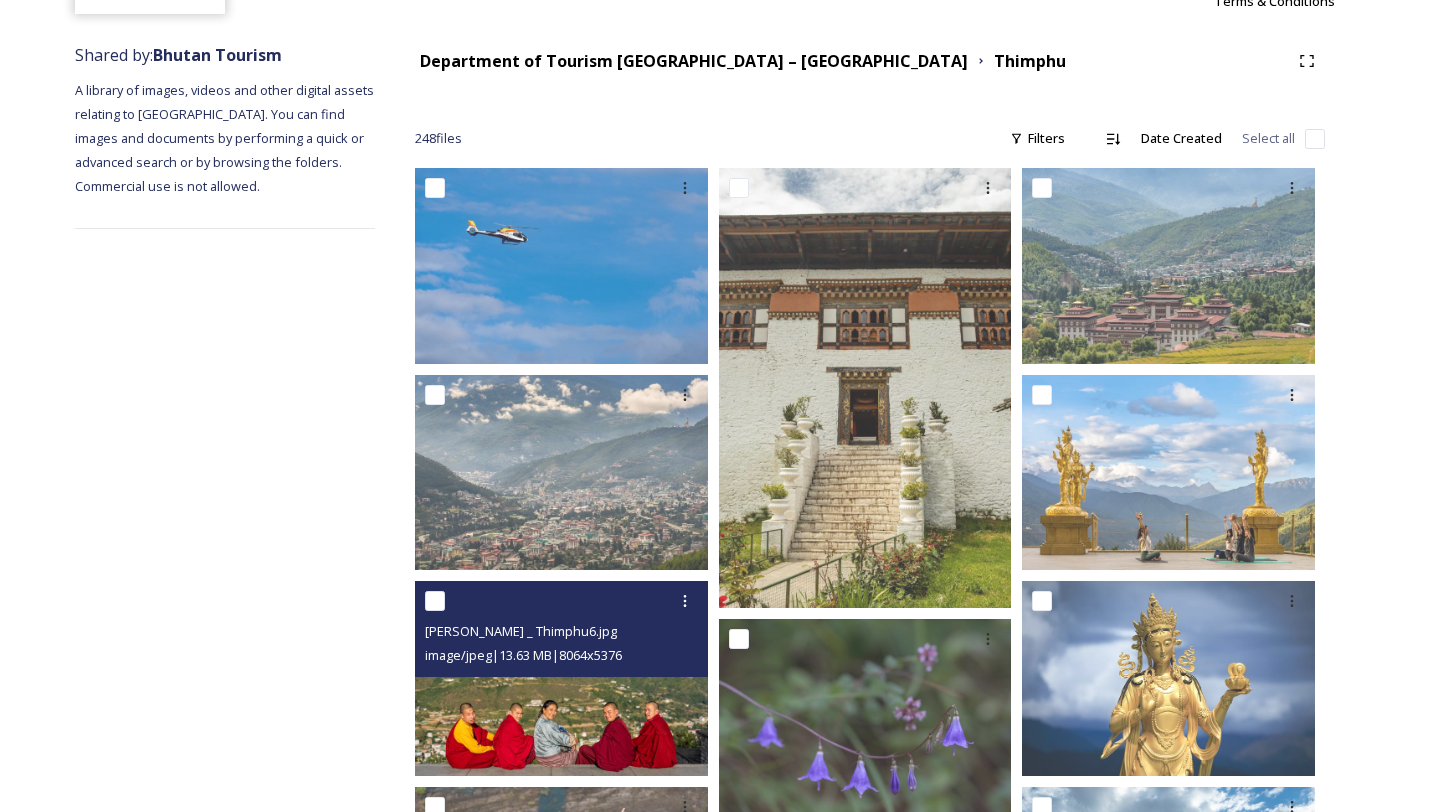 scroll, scrollTop: 215, scrollLeft: 0, axis: vertical 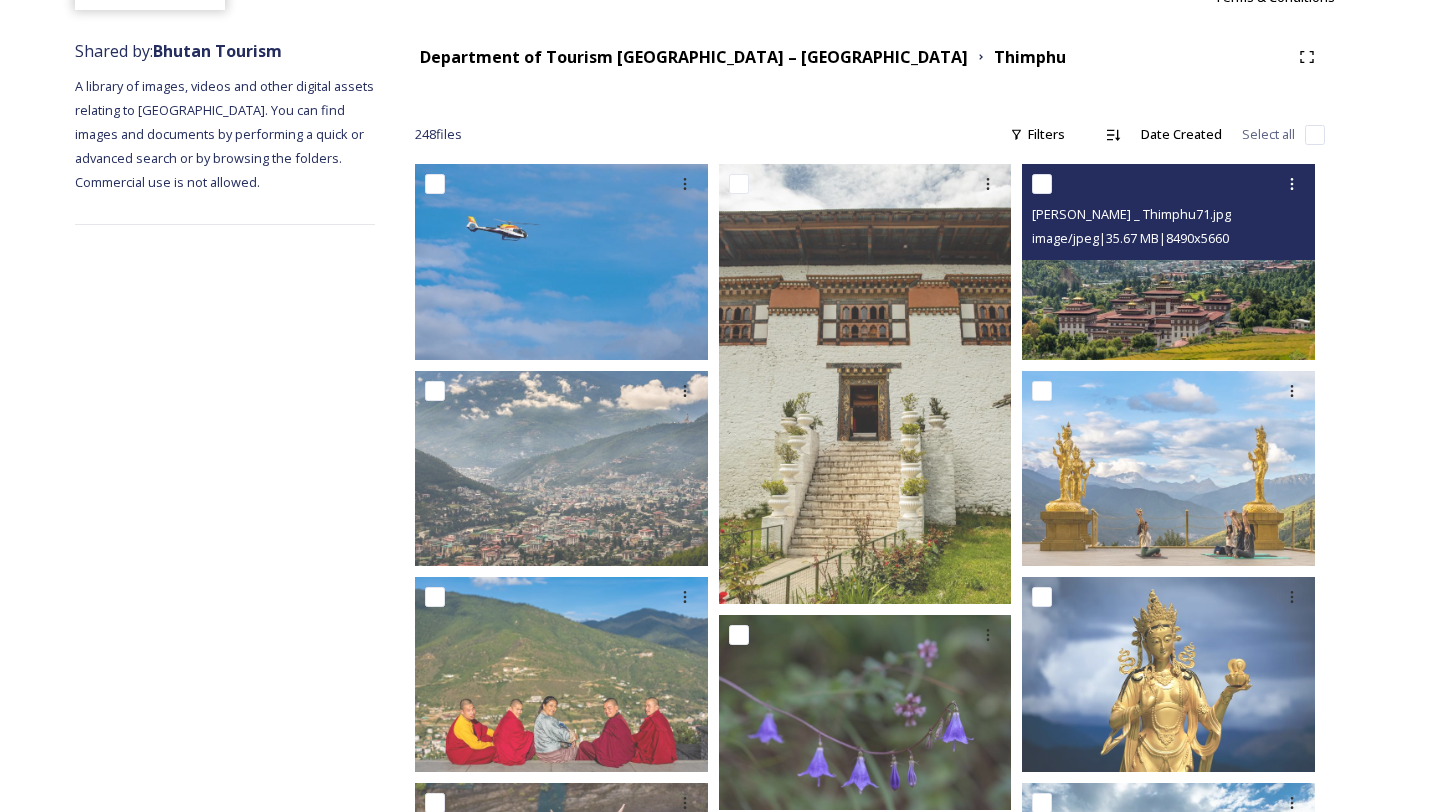 click at bounding box center [1168, 261] 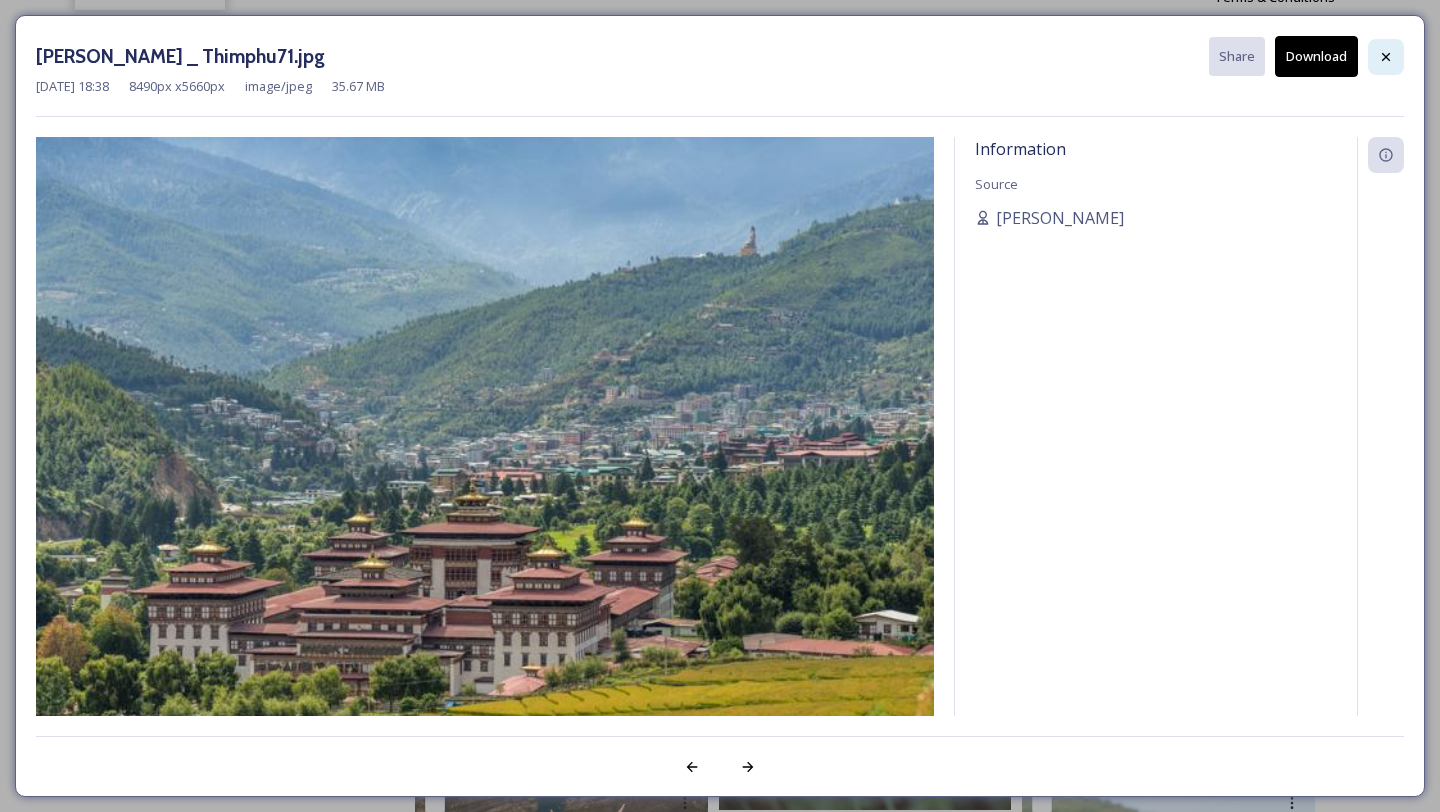 click at bounding box center [1386, 57] 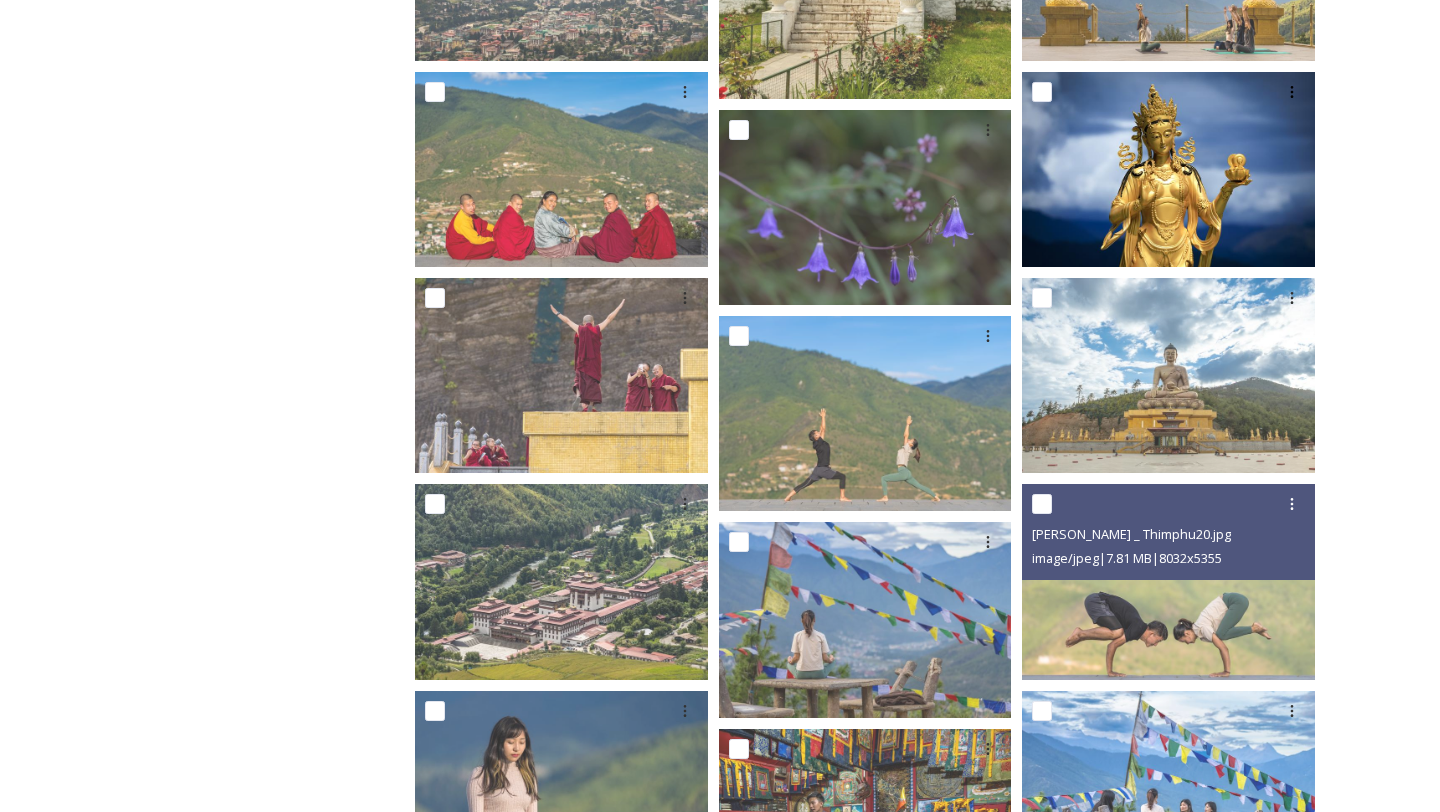 scroll, scrollTop: 880, scrollLeft: 0, axis: vertical 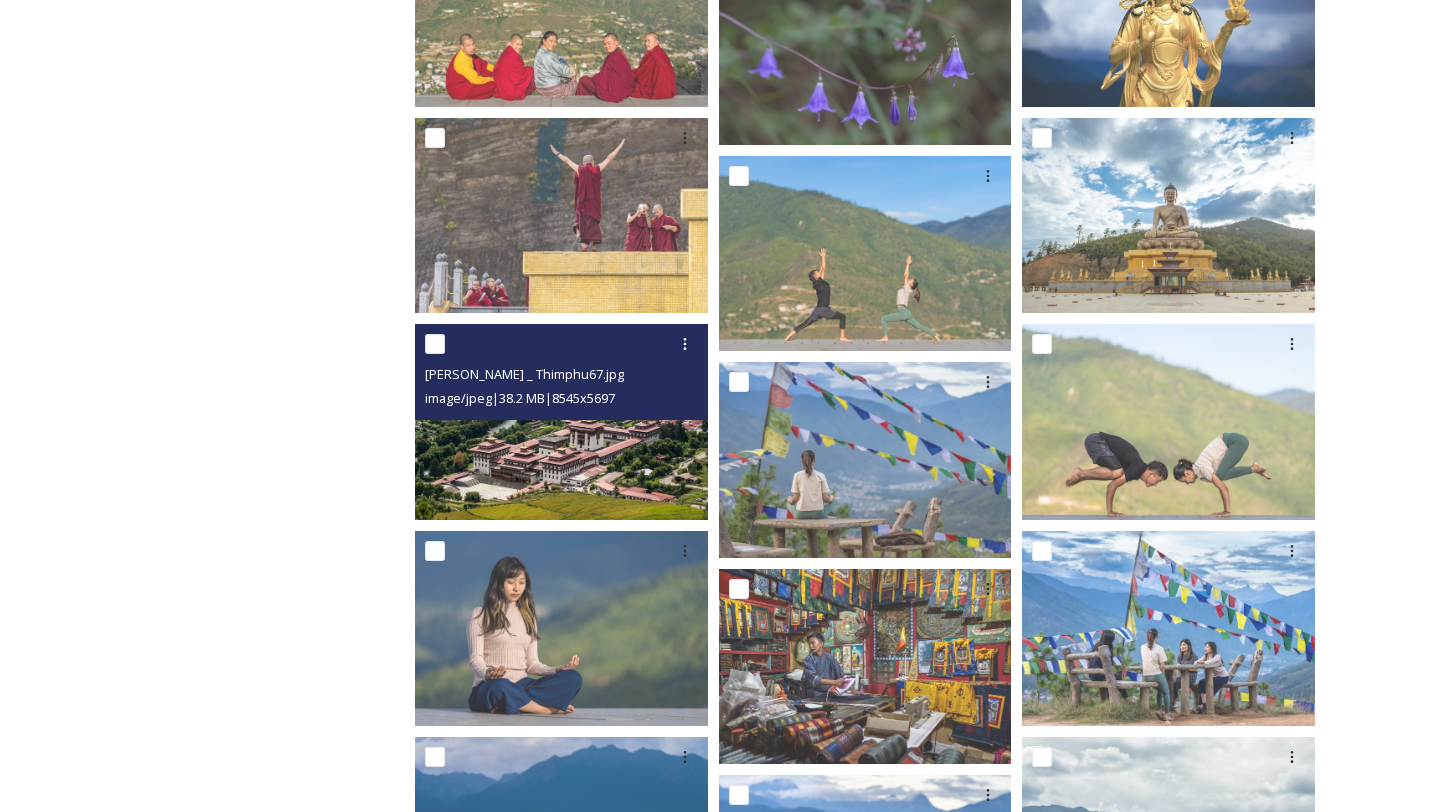 click at bounding box center (561, 421) 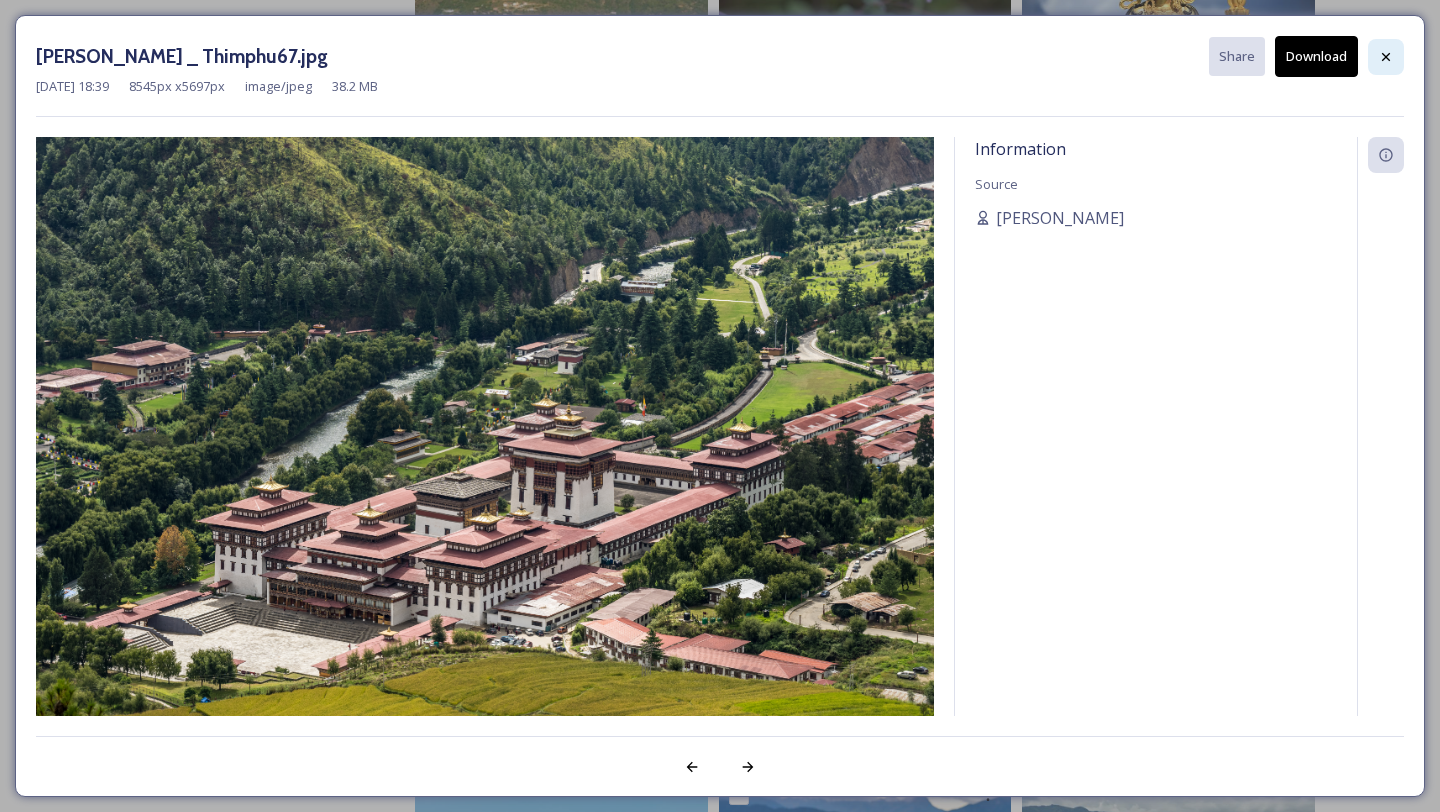 click 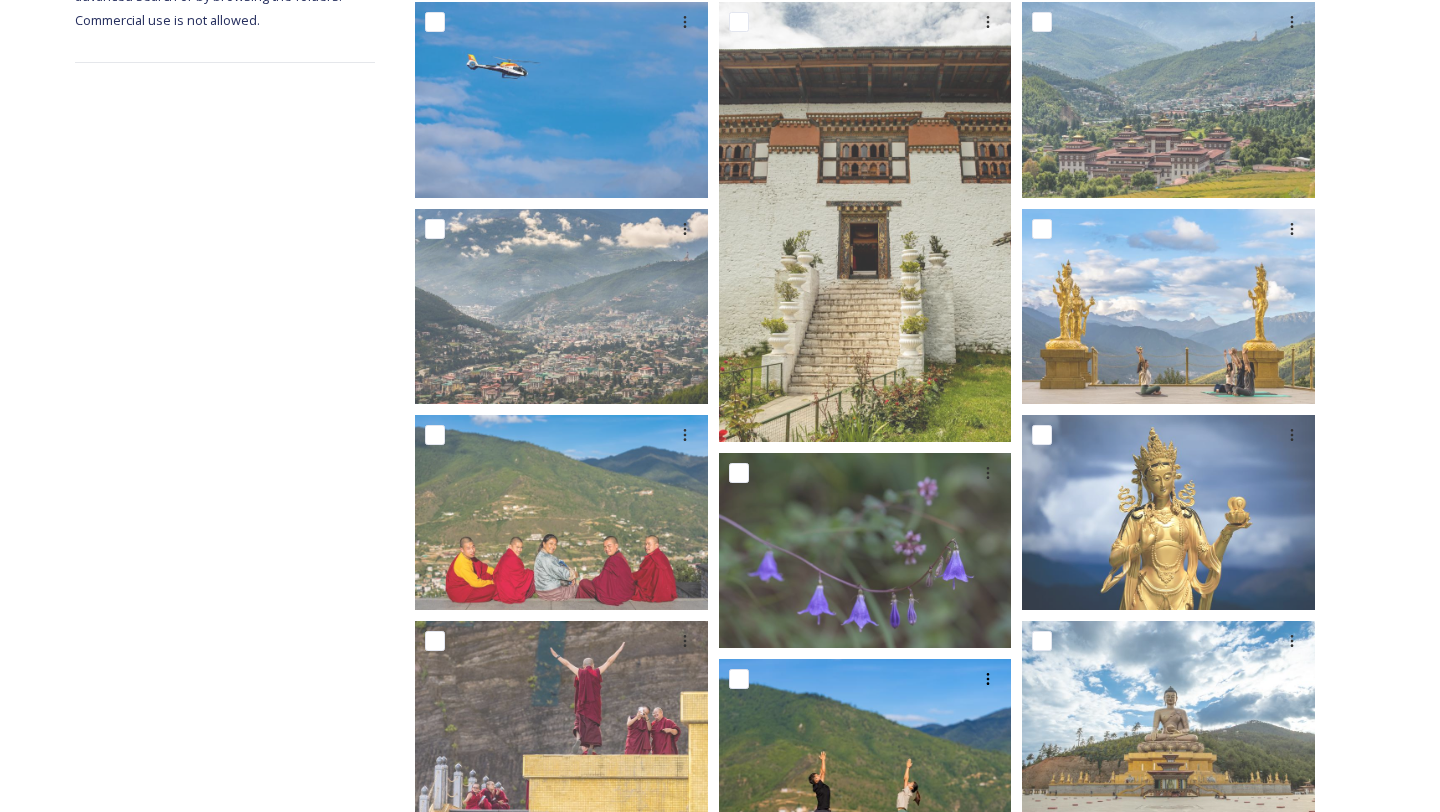 scroll, scrollTop: 361, scrollLeft: 0, axis: vertical 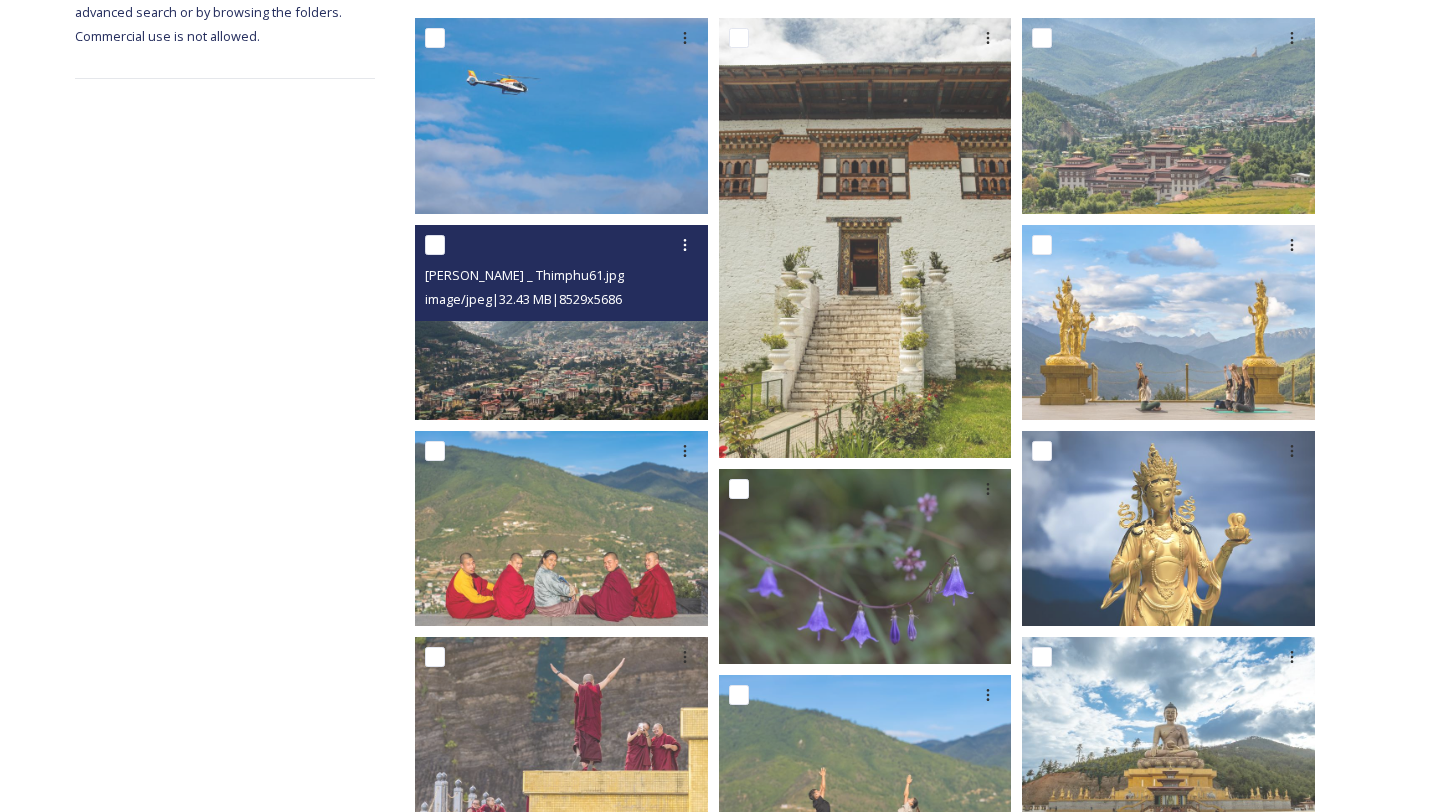 click at bounding box center [561, 321] 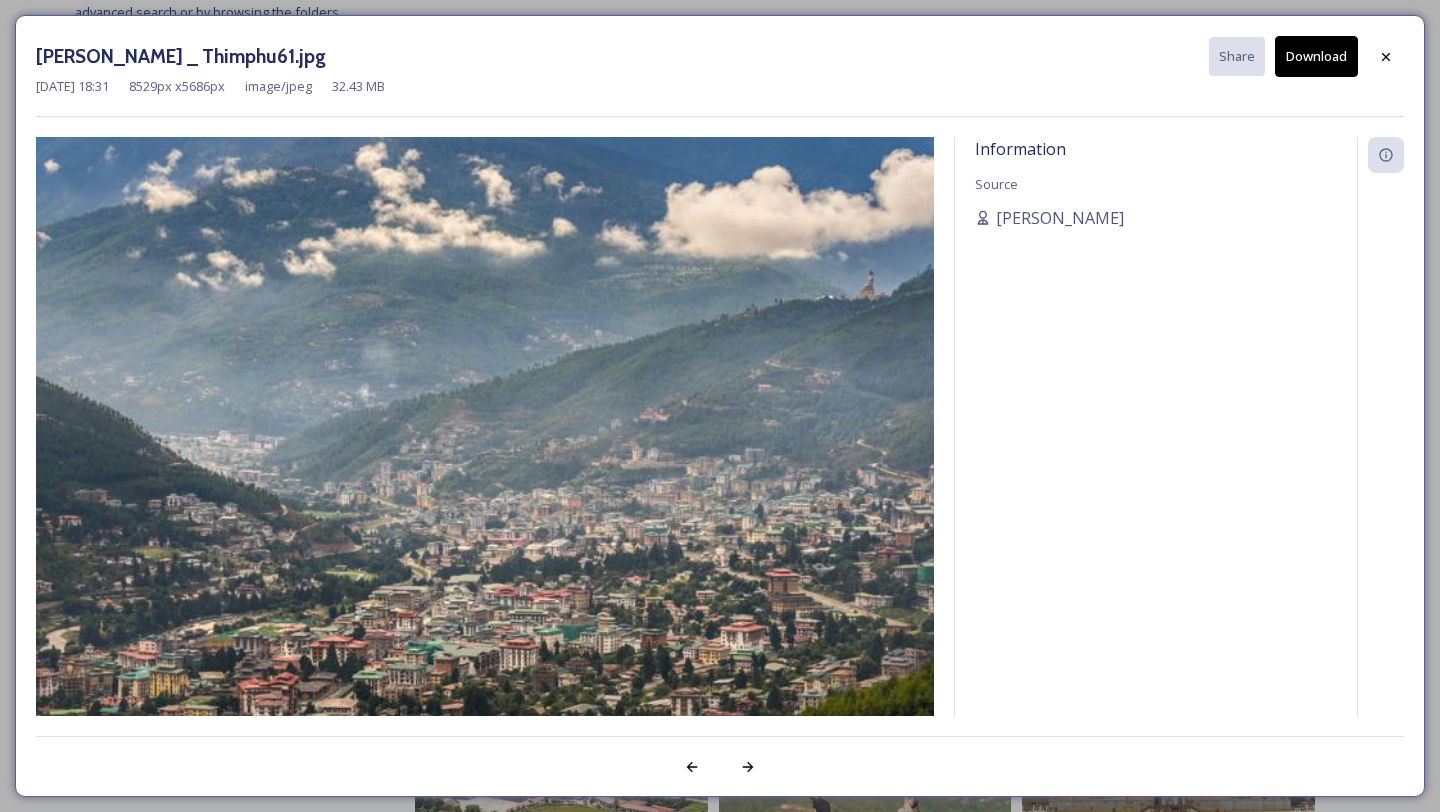 click on "Download" at bounding box center (1316, 56) 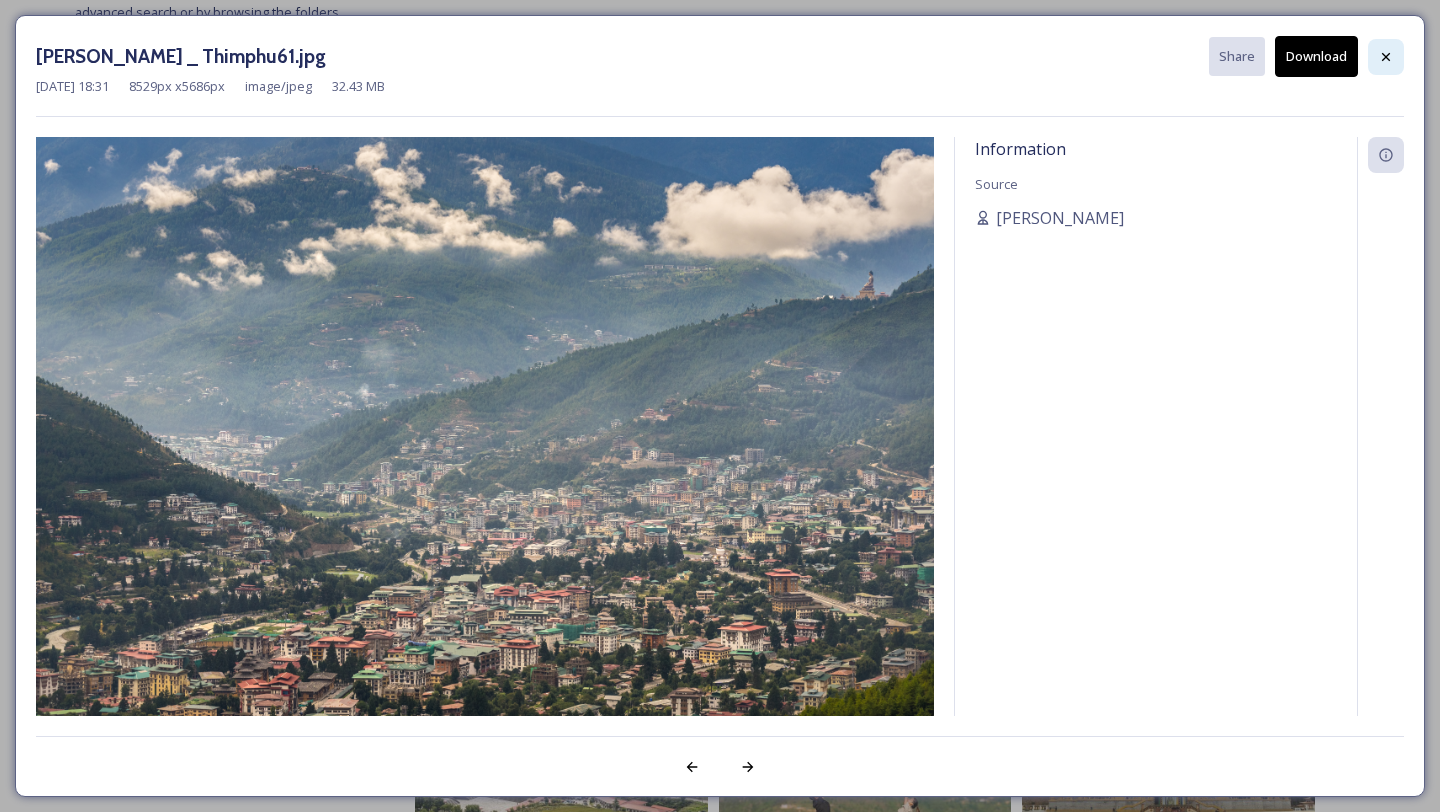 click at bounding box center [1386, 57] 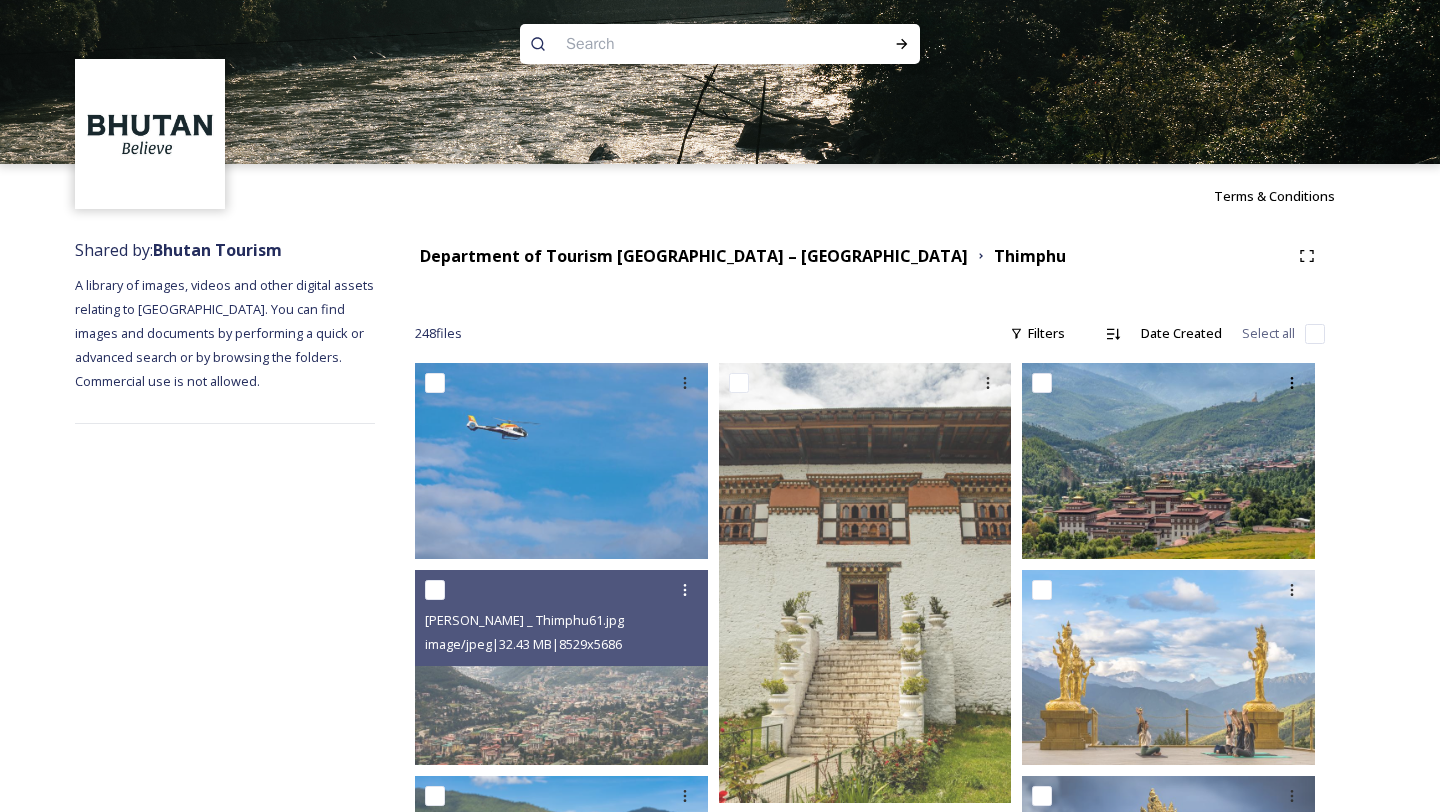 scroll, scrollTop: 0, scrollLeft: 0, axis: both 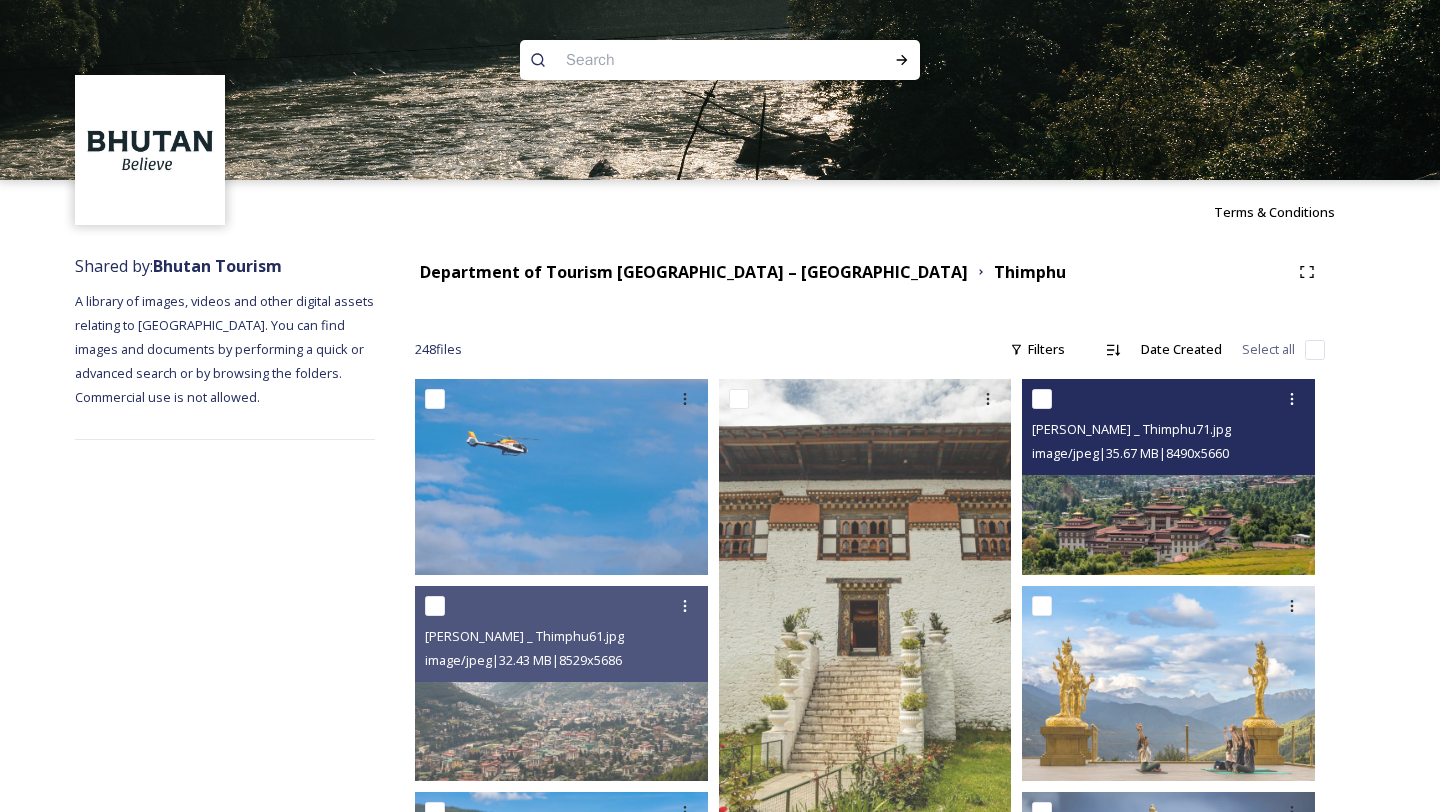 click at bounding box center [1168, 476] 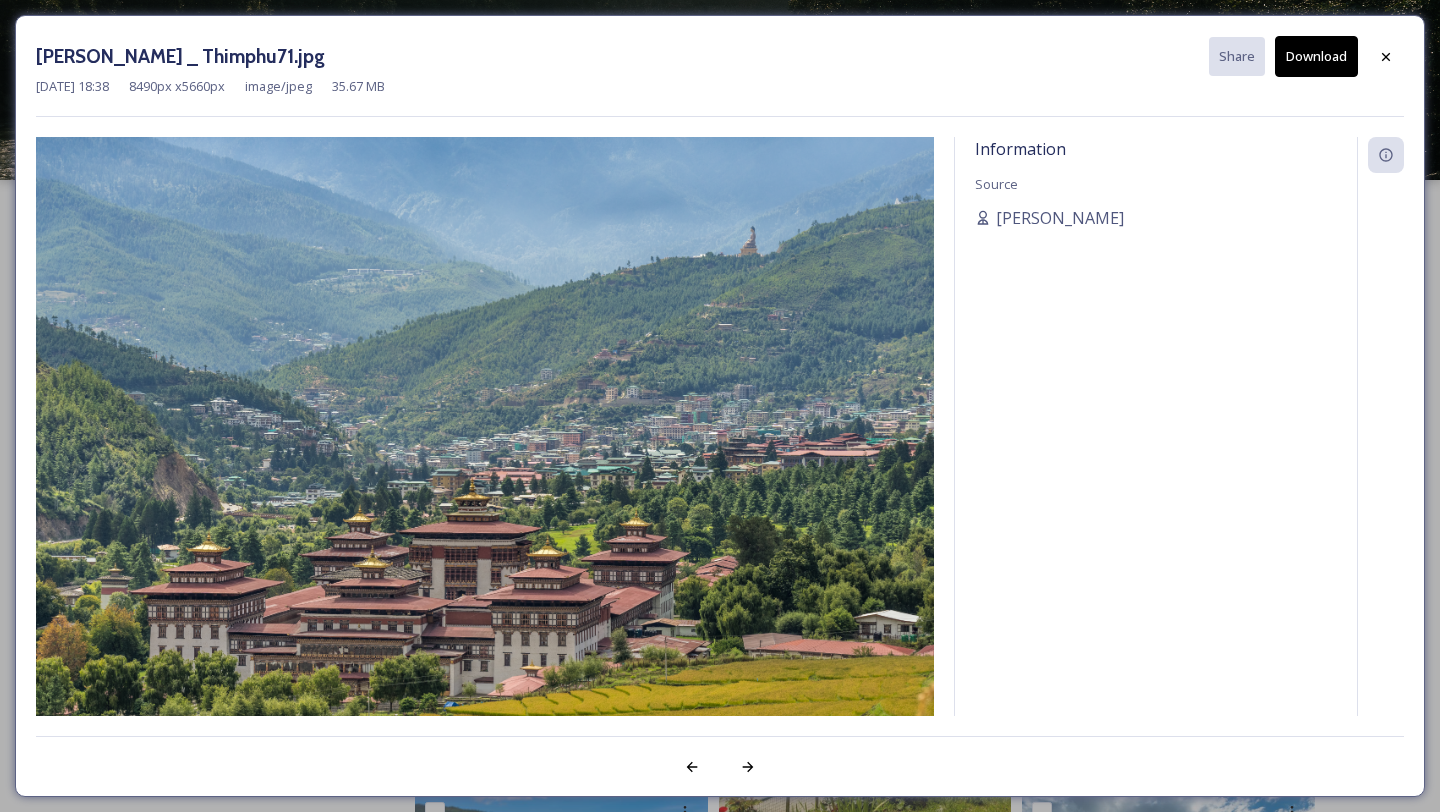 click on "Download" at bounding box center (1316, 56) 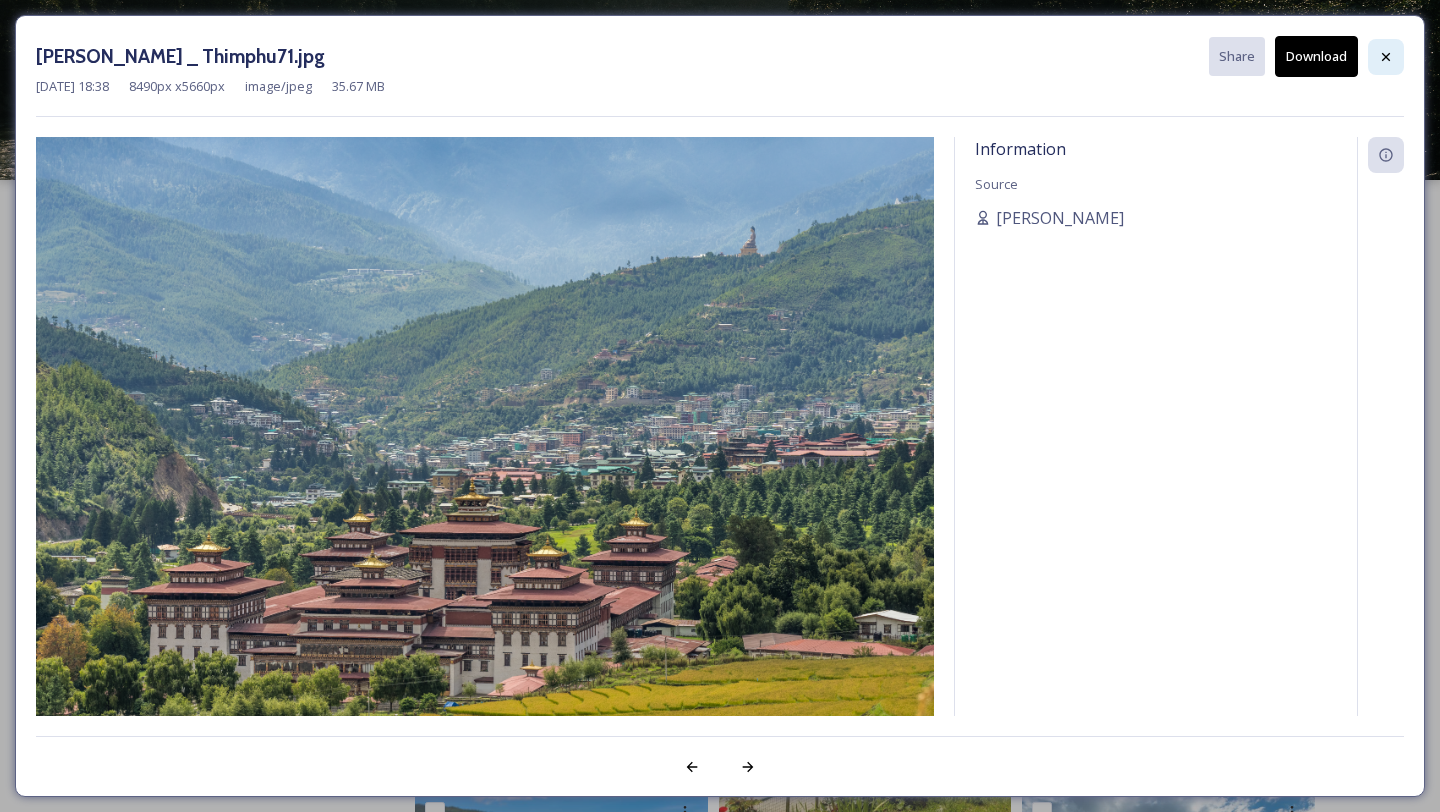click 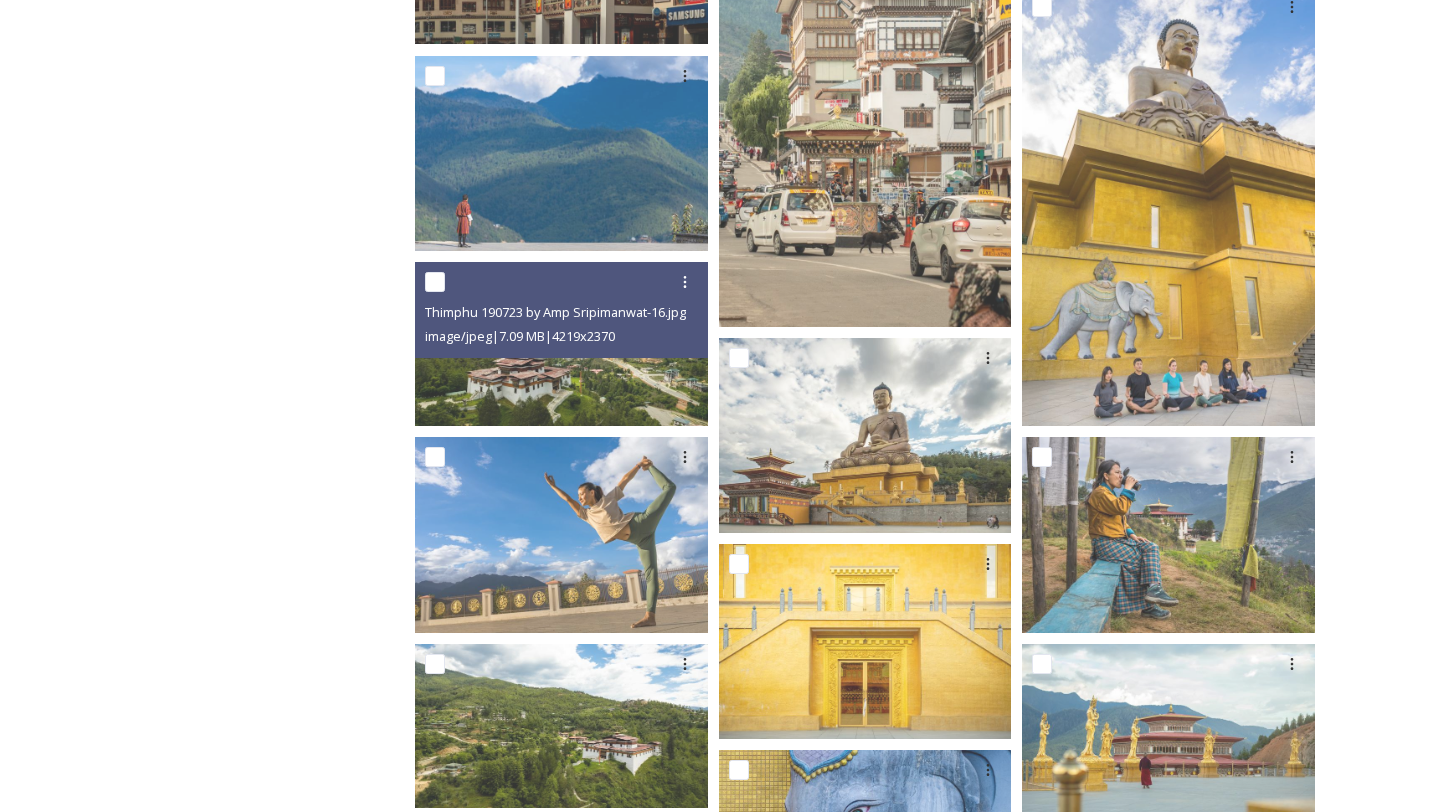scroll, scrollTop: 3290, scrollLeft: 0, axis: vertical 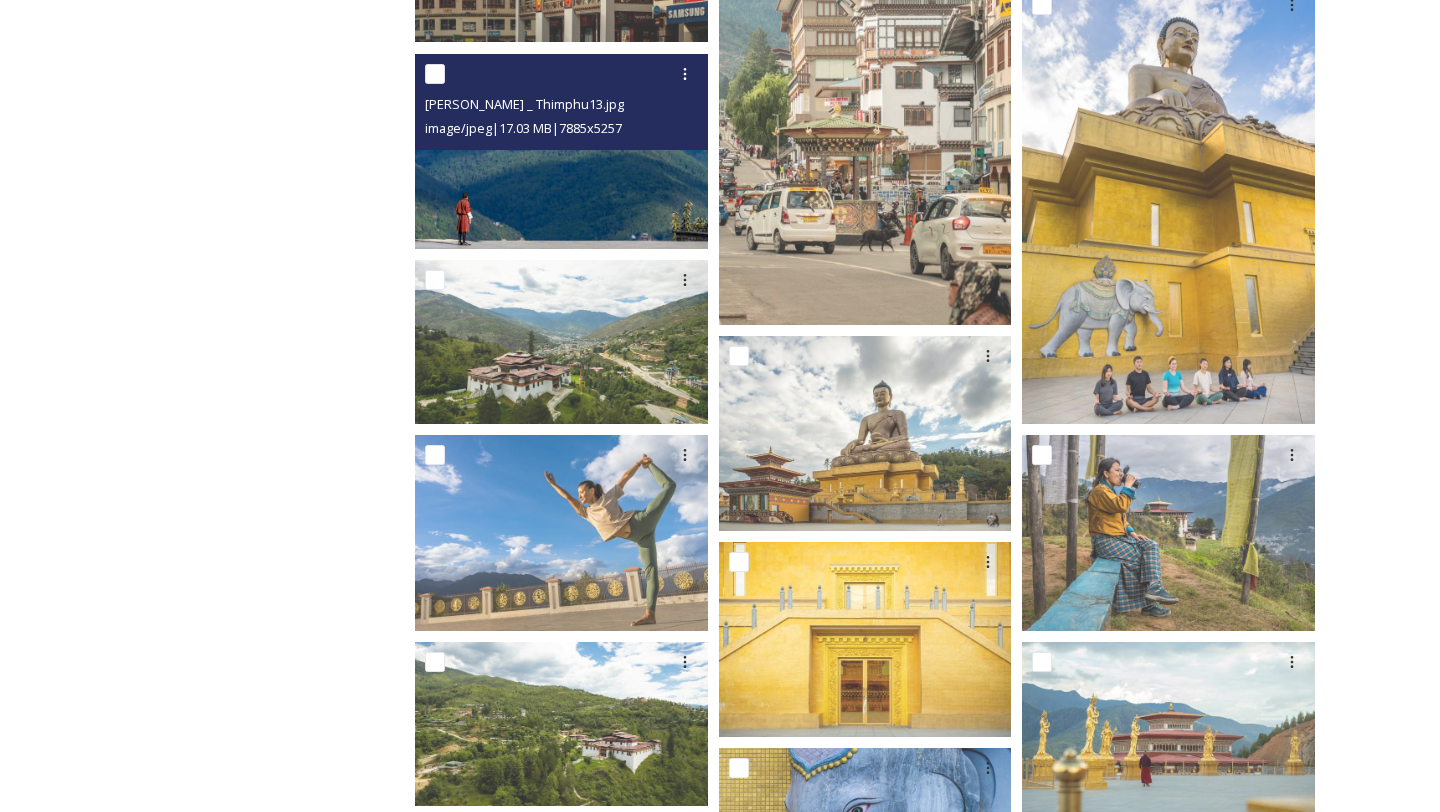 click at bounding box center [561, 150] 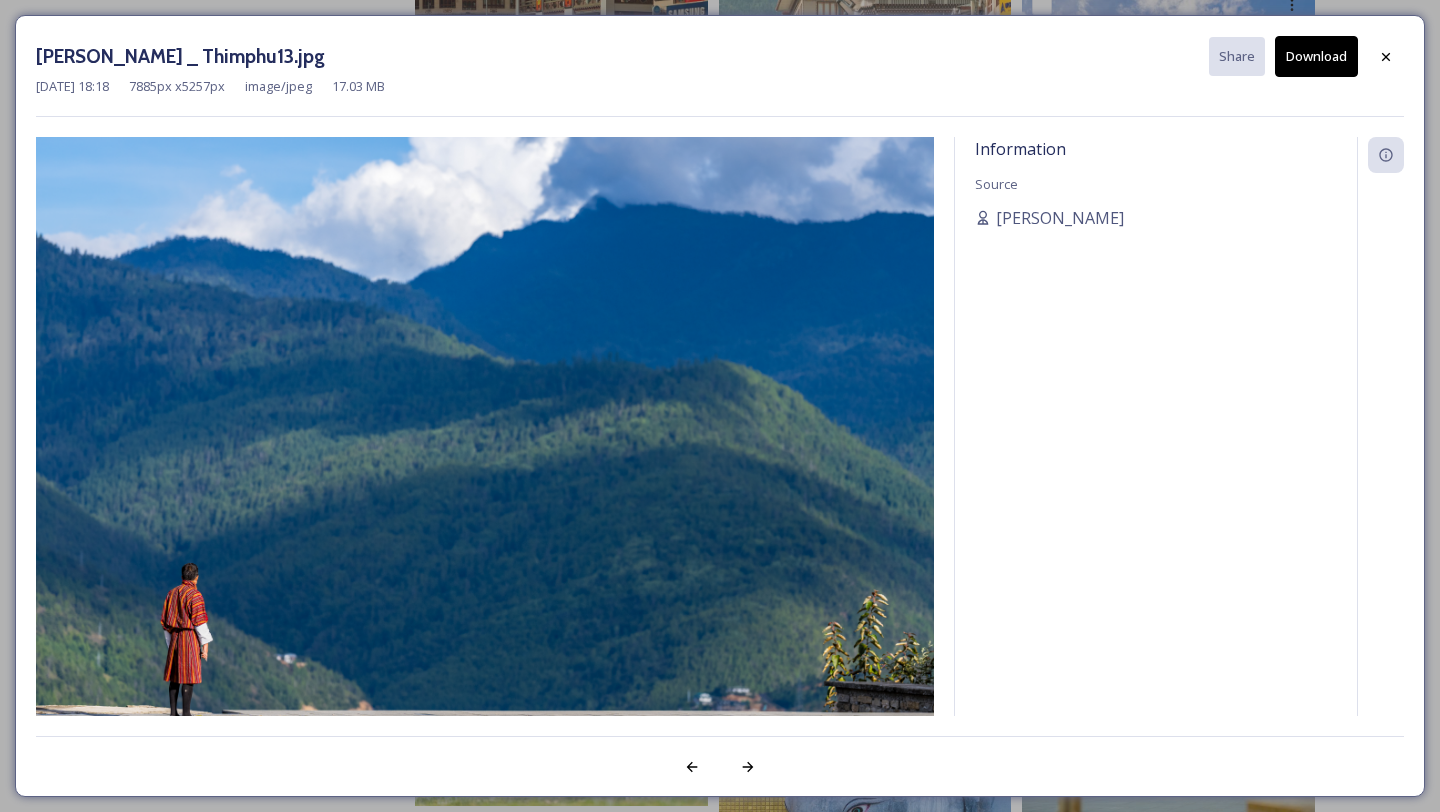 click on "Download" at bounding box center [1316, 56] 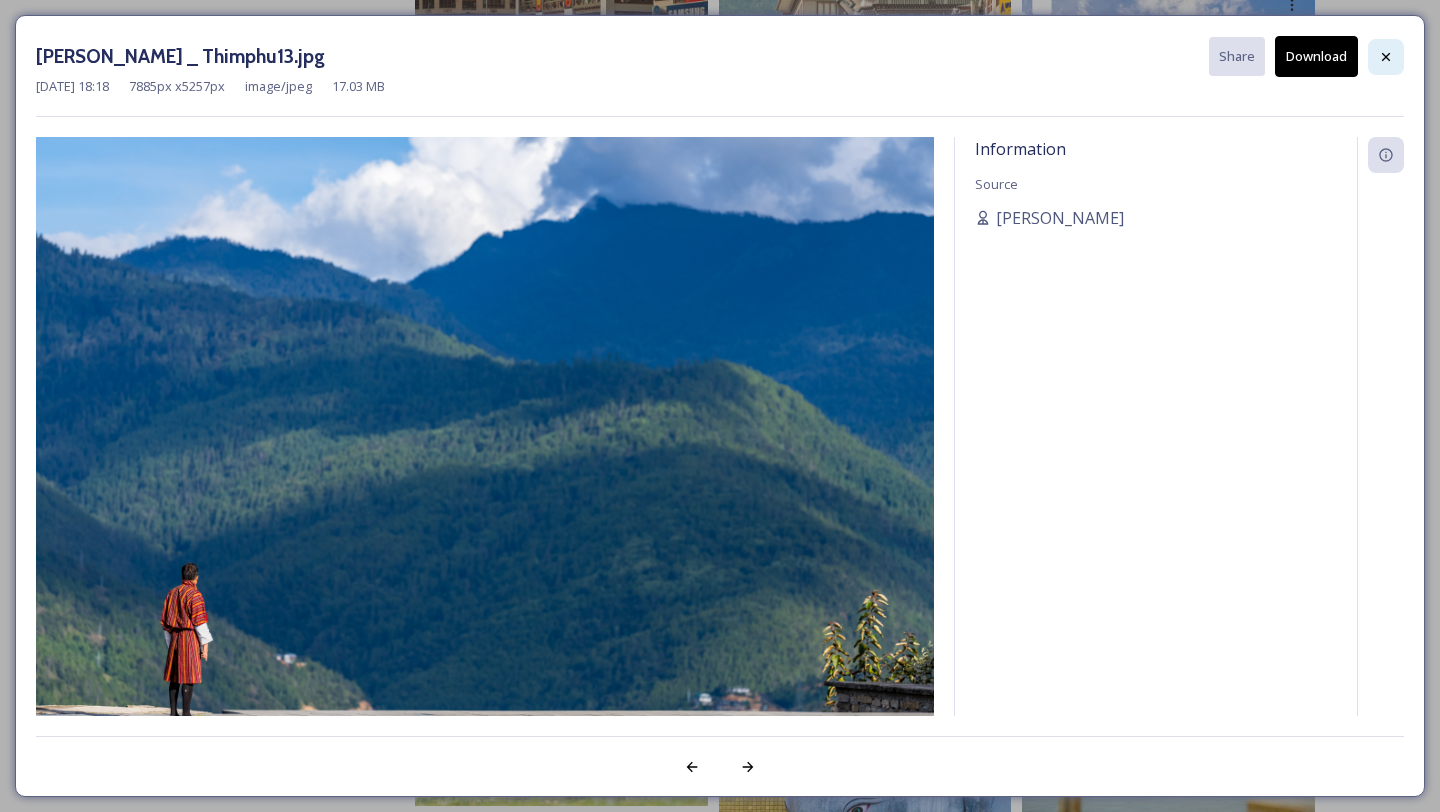 click 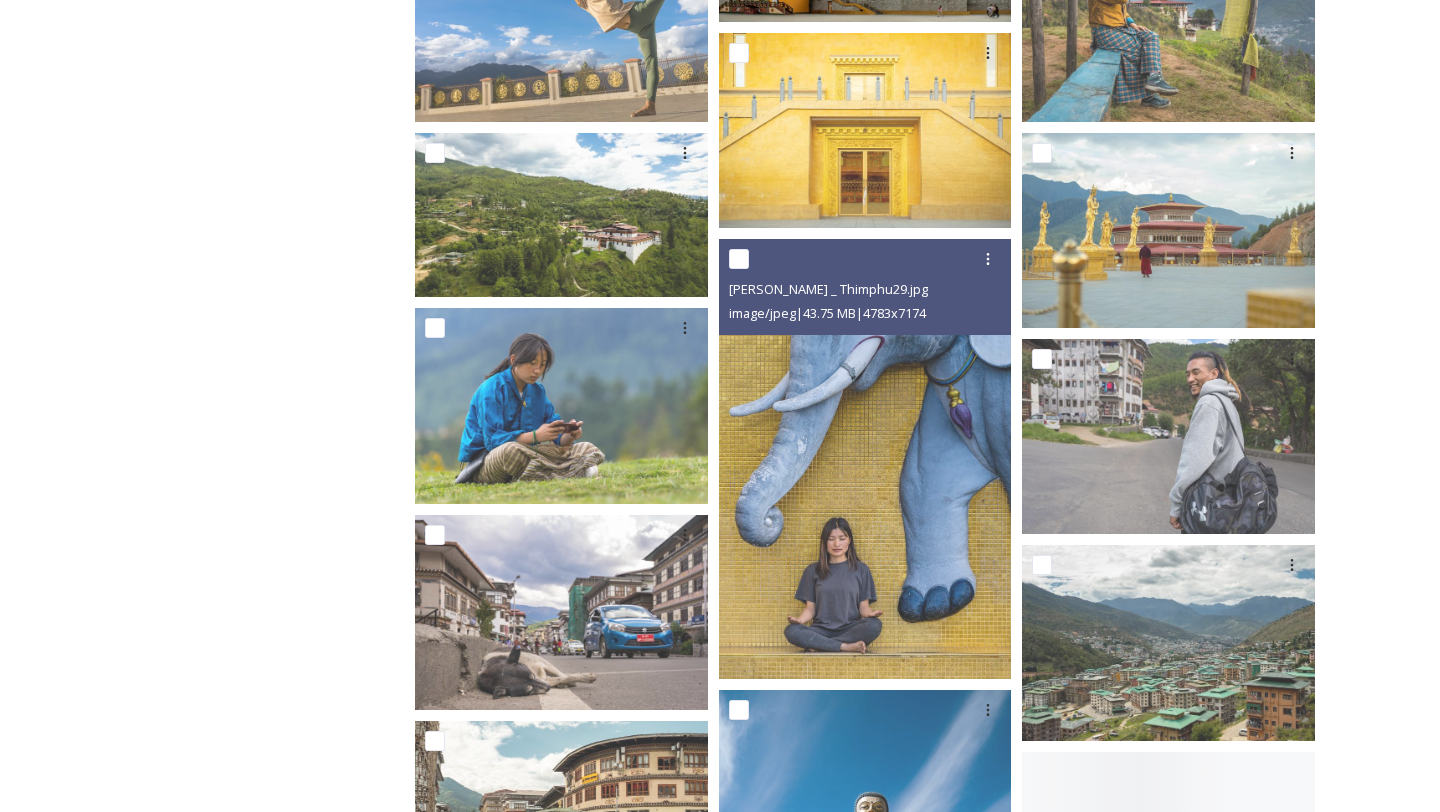 scroll, scrollTop: 3824, scrollLeft: 0, axis: vertical 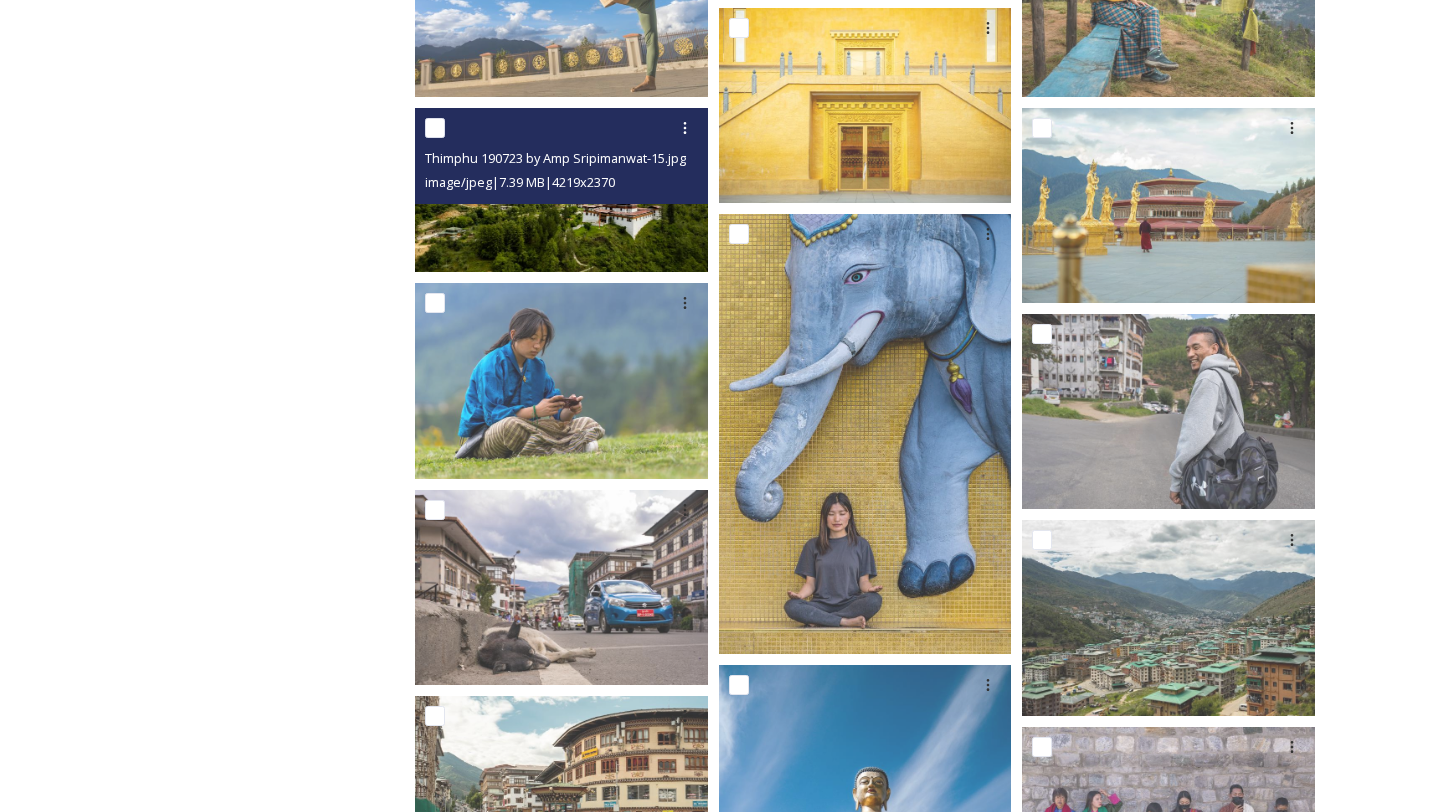 click at bounding box center [561, 190] 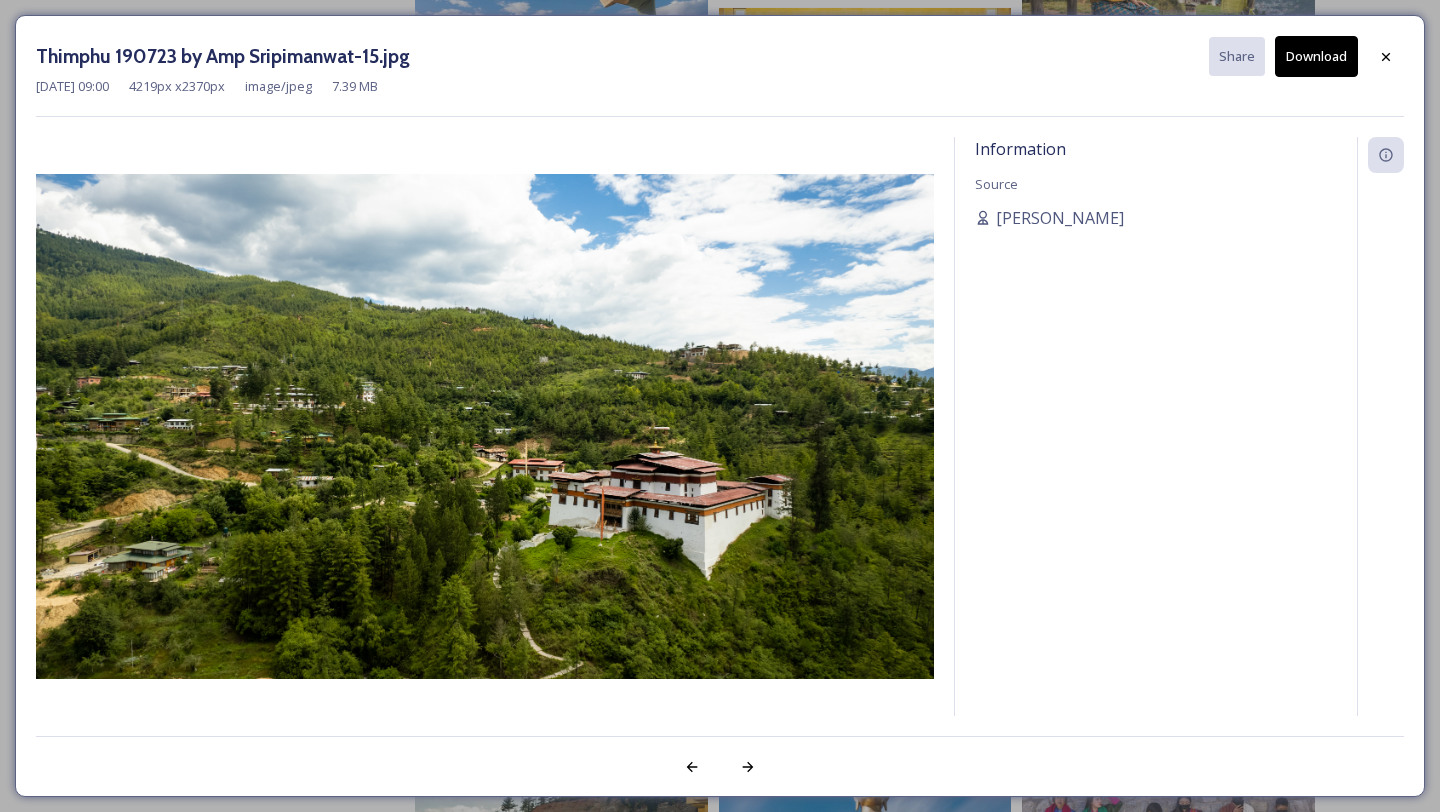 click on "Download" at bounding box center (1316, 56) 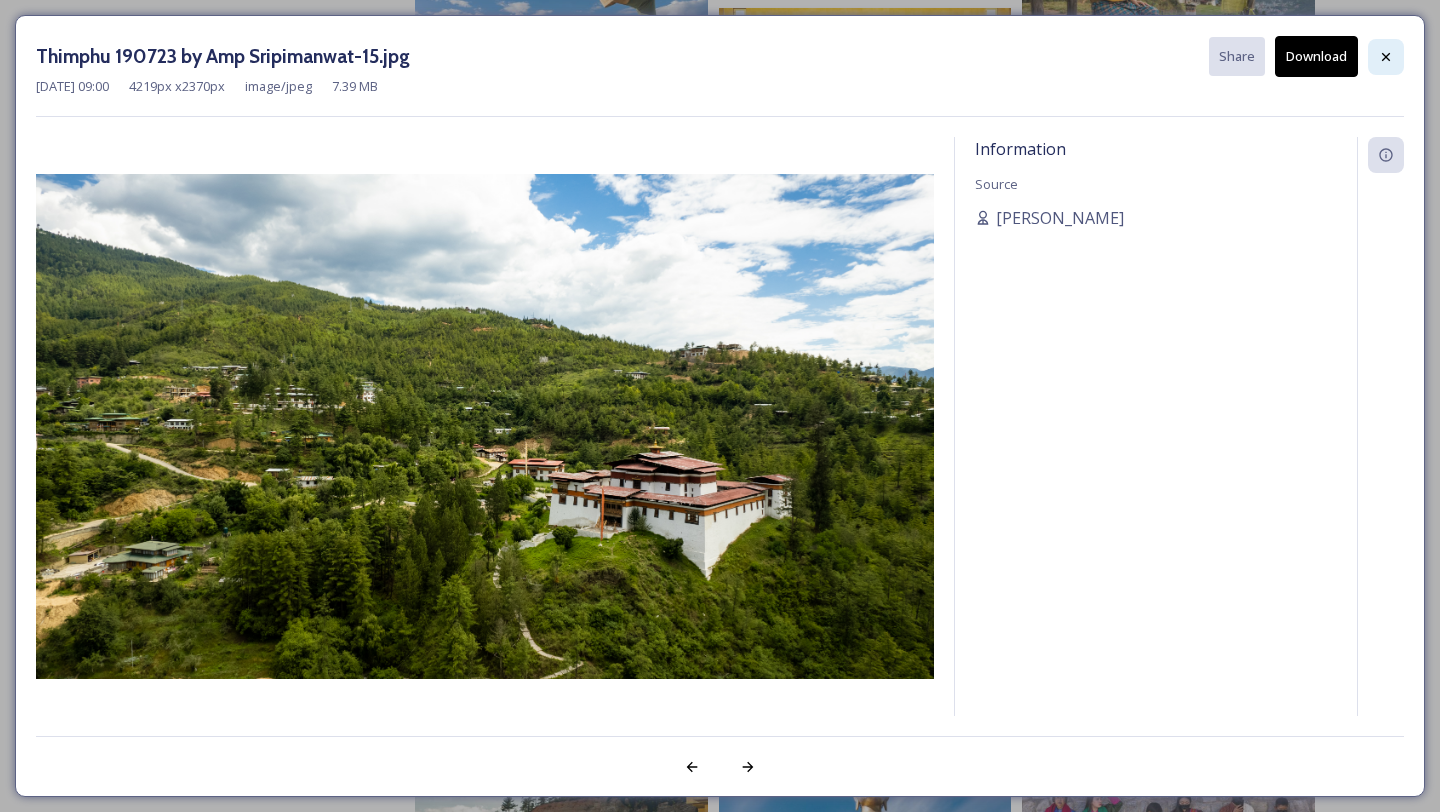 click 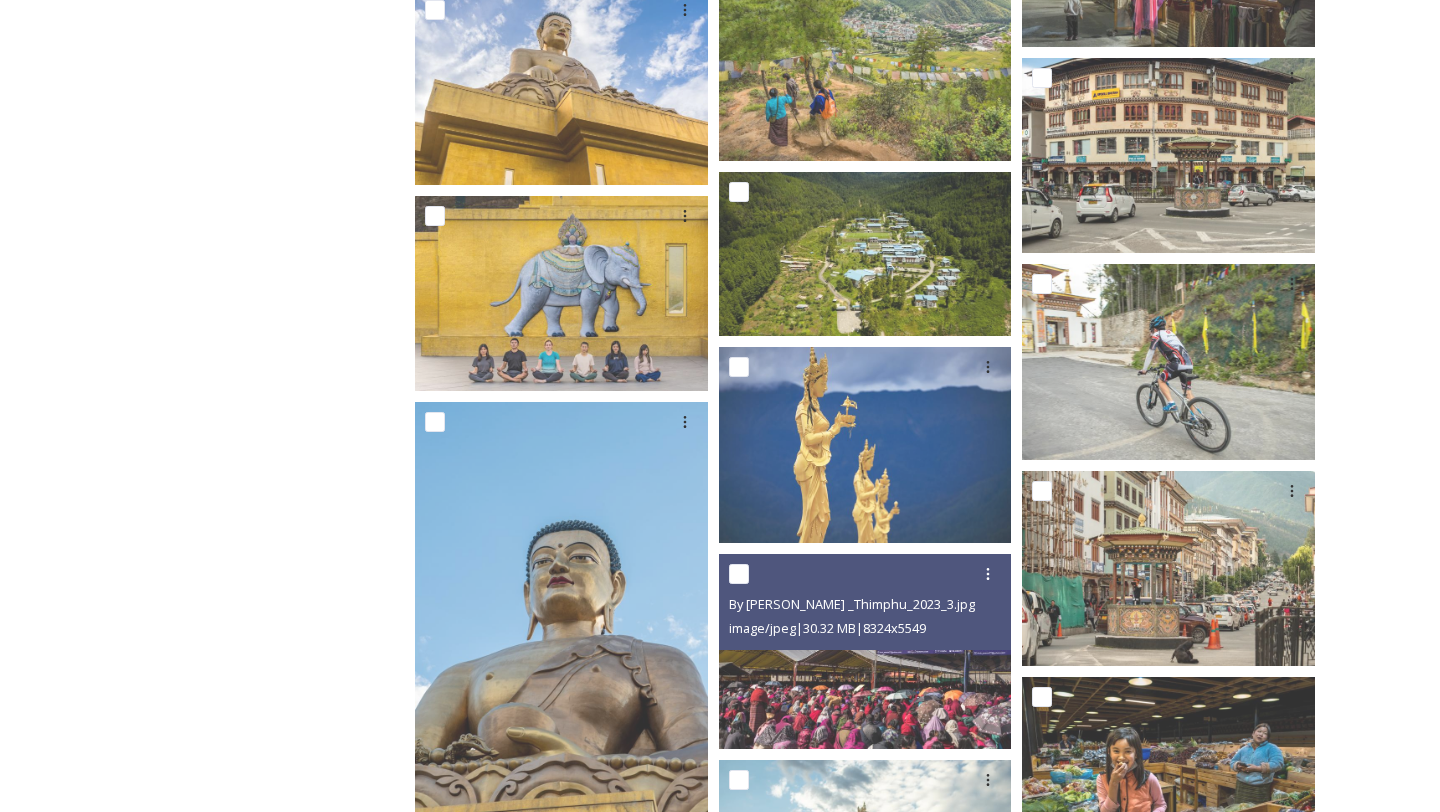 scroll, scrollTop: 5624, scrollLeft: 0, axis: vertical 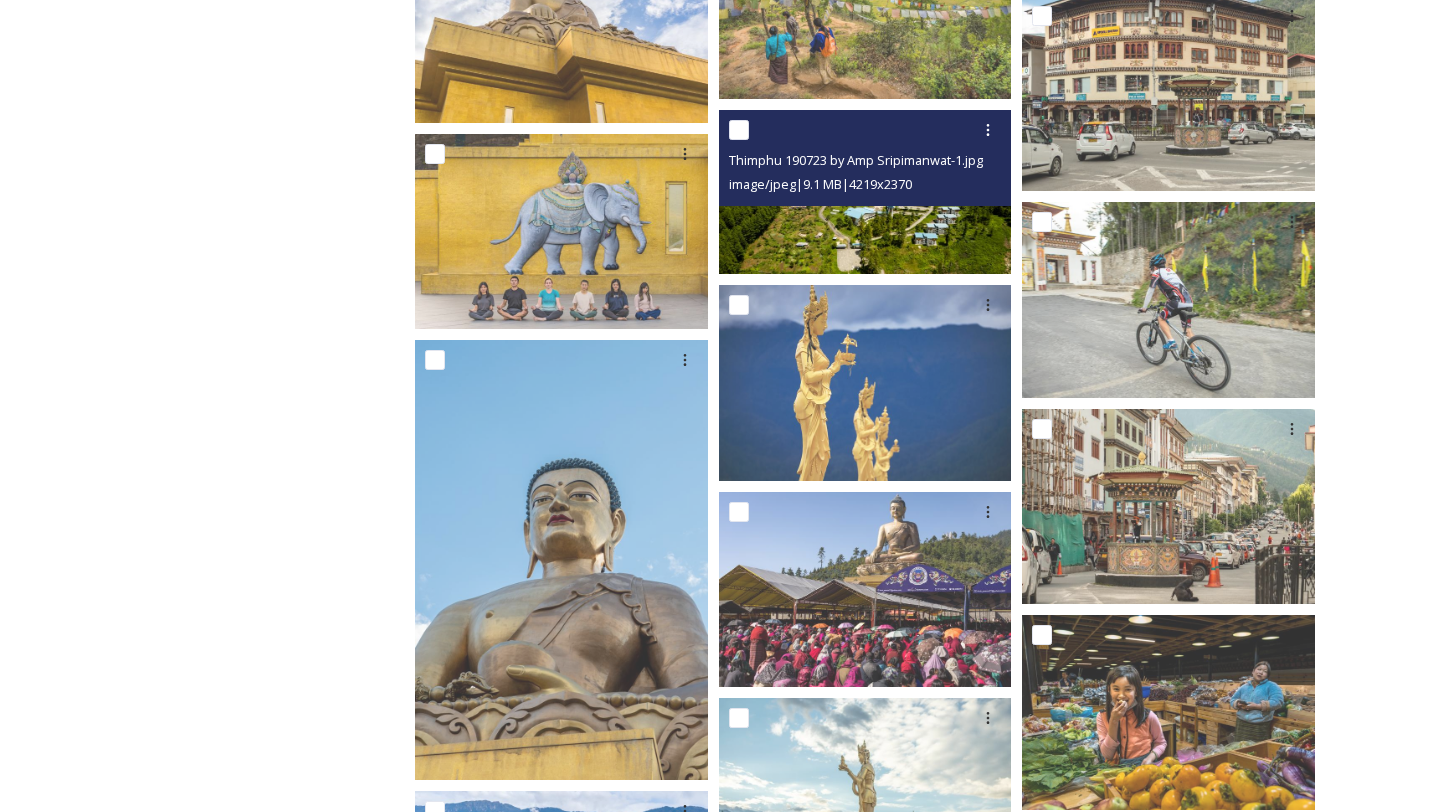 click at bounding box center [865, 192] 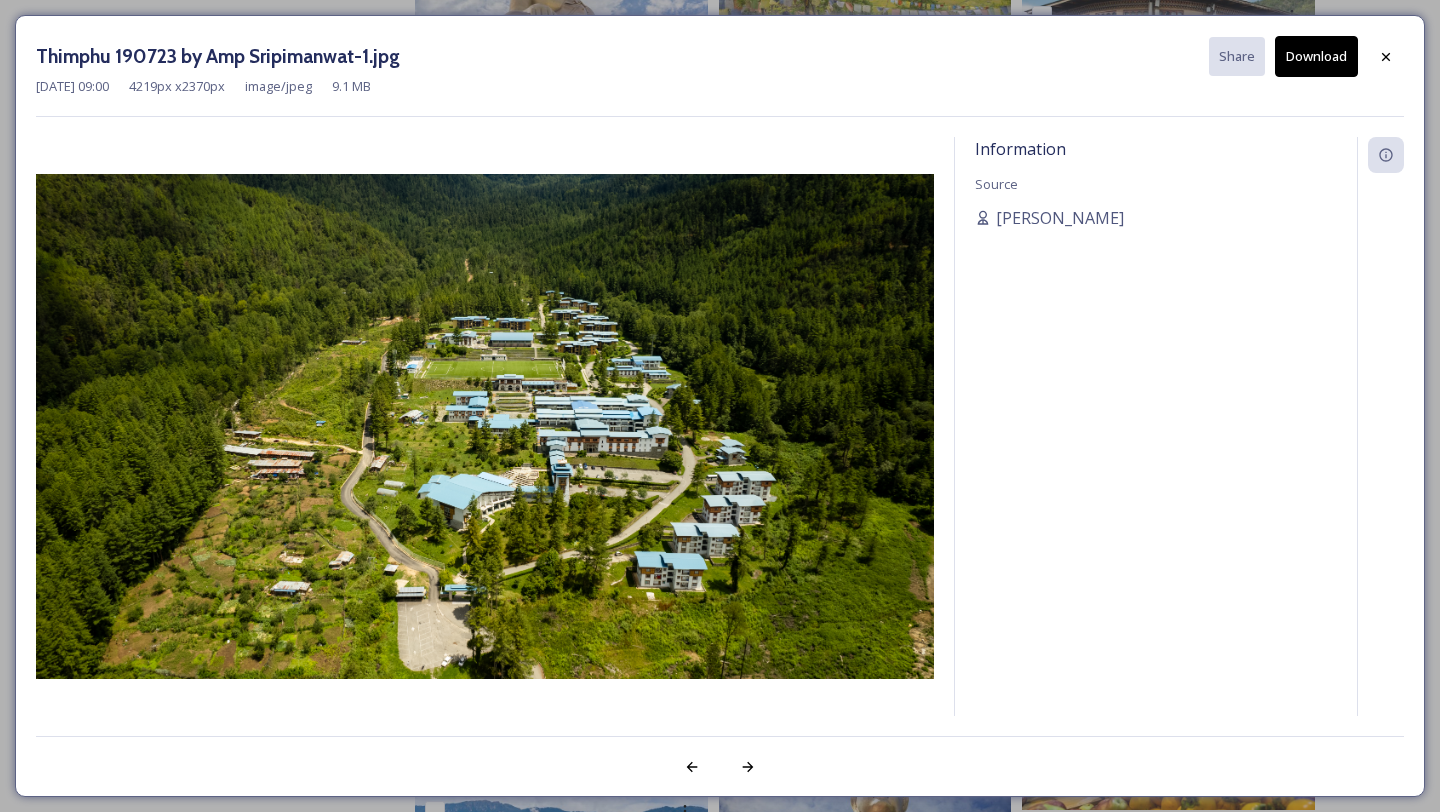 click on "Download" at bounding box center [1316, 56] 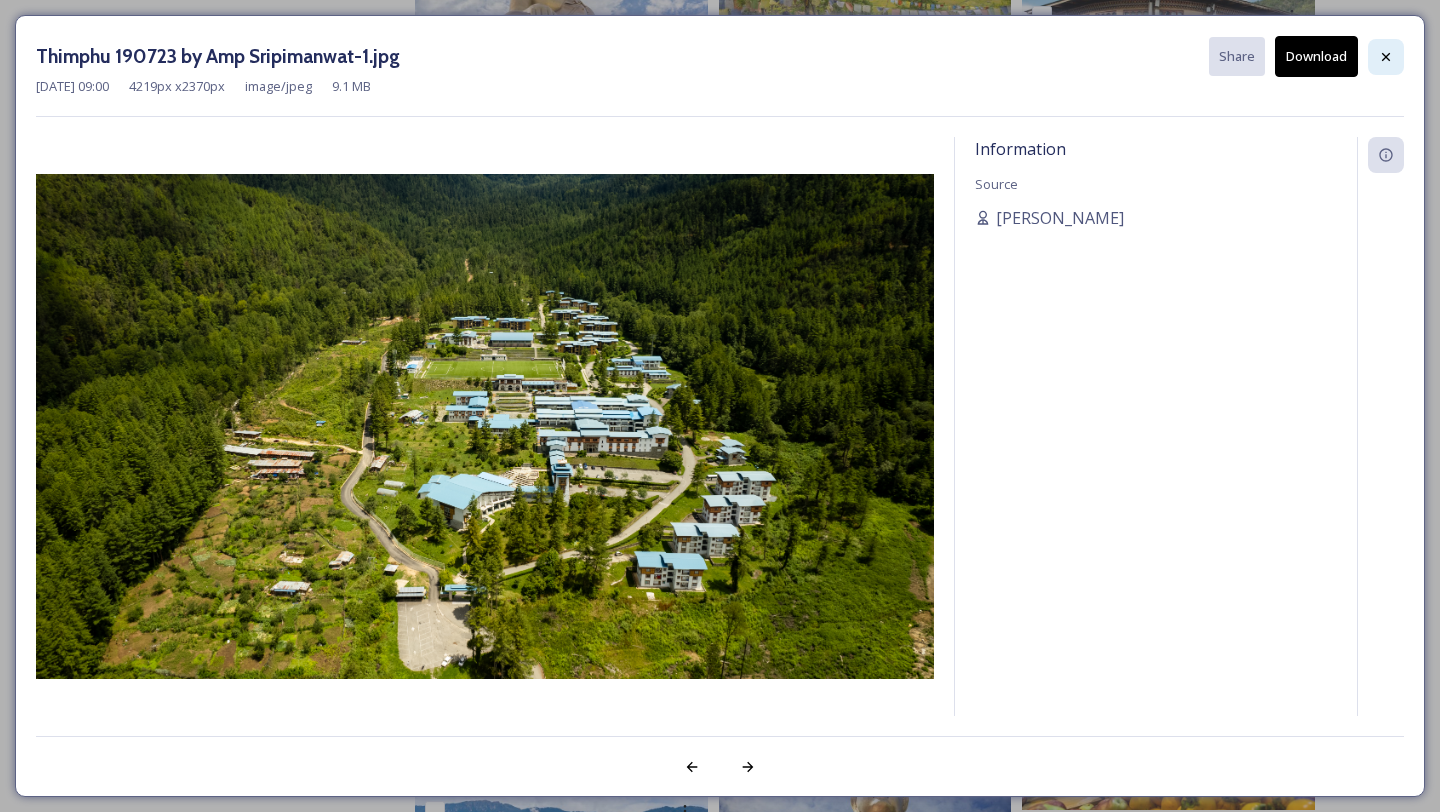 click 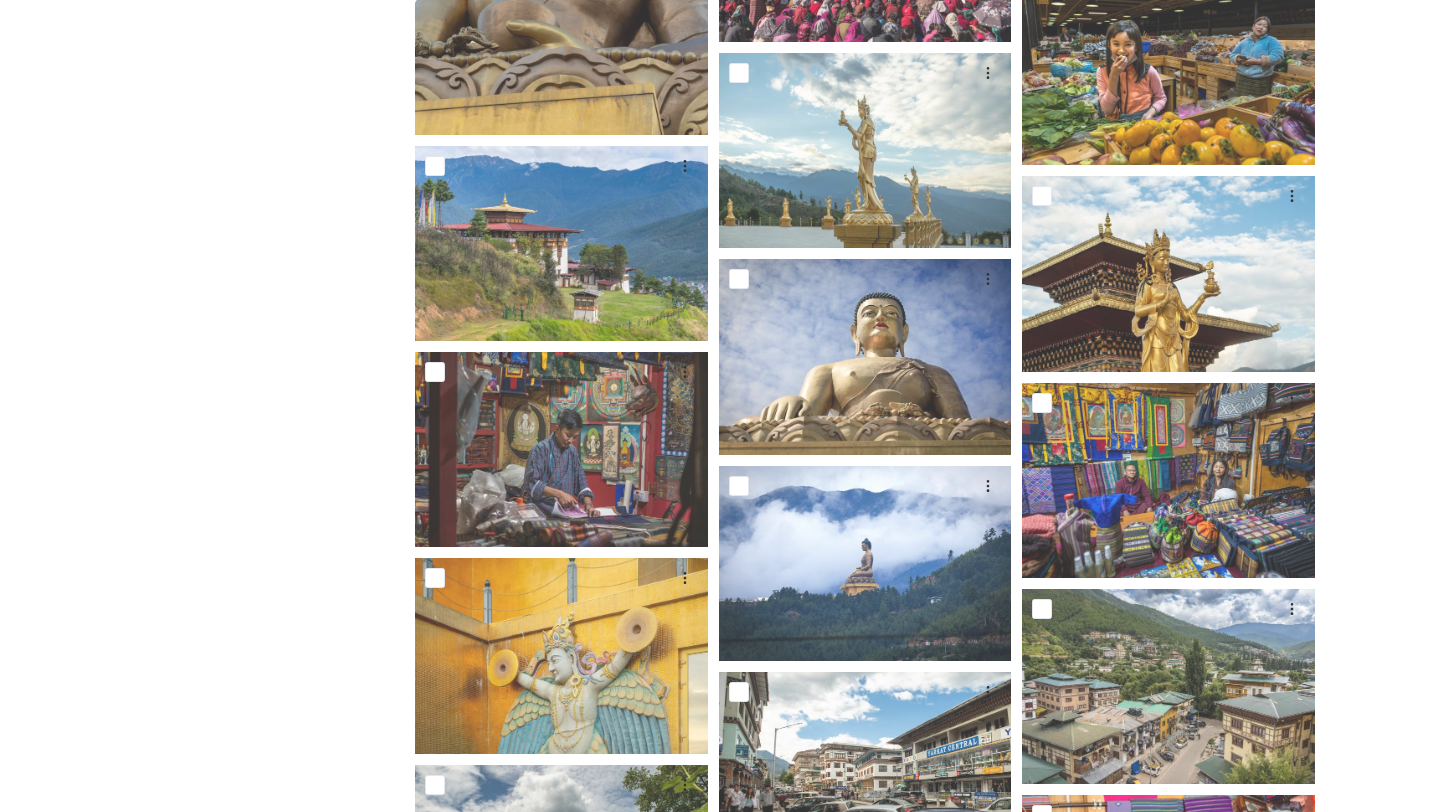 scroll, scrollTop: 6268, scrollLeft: 0, axis: vertical 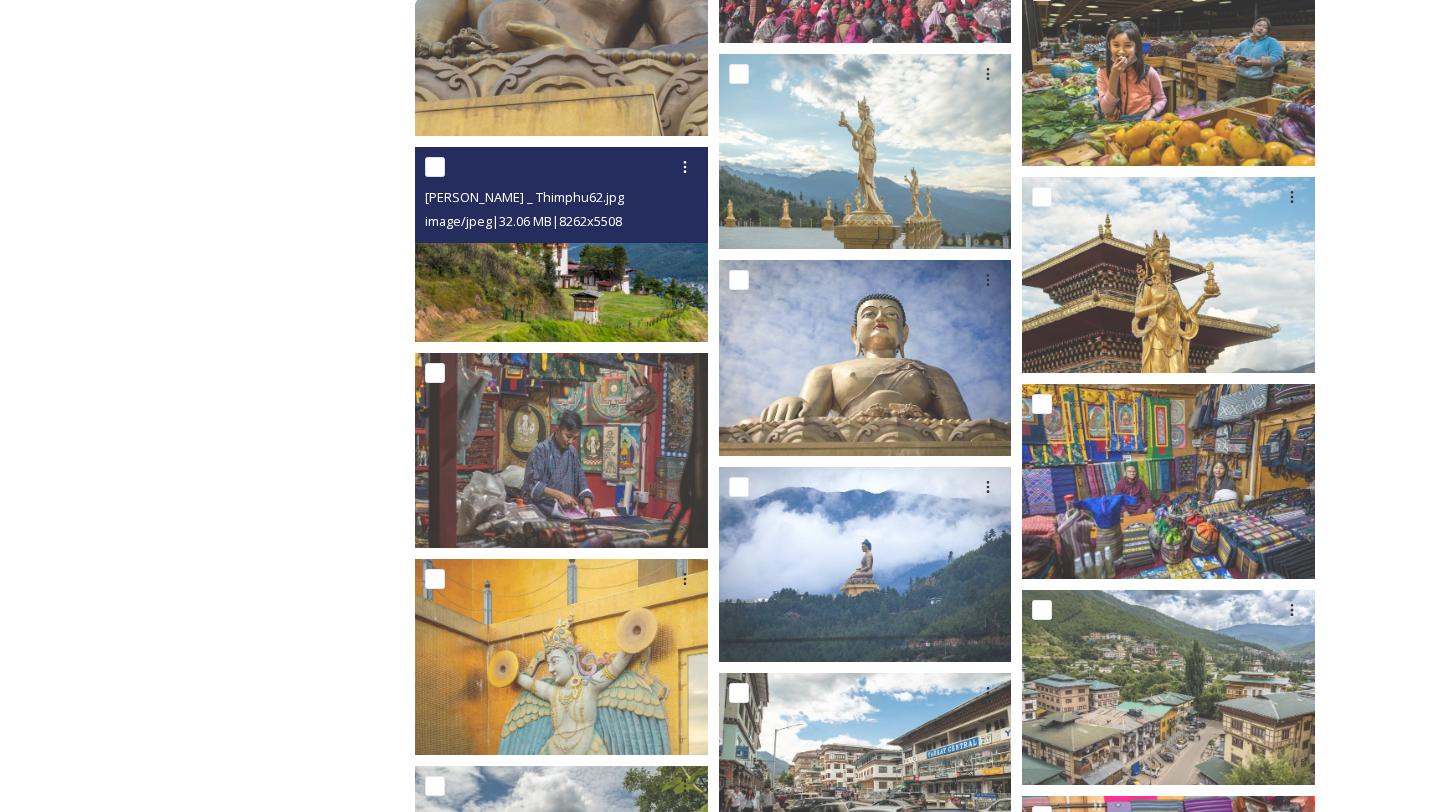 click at bounding box center [561, 244] 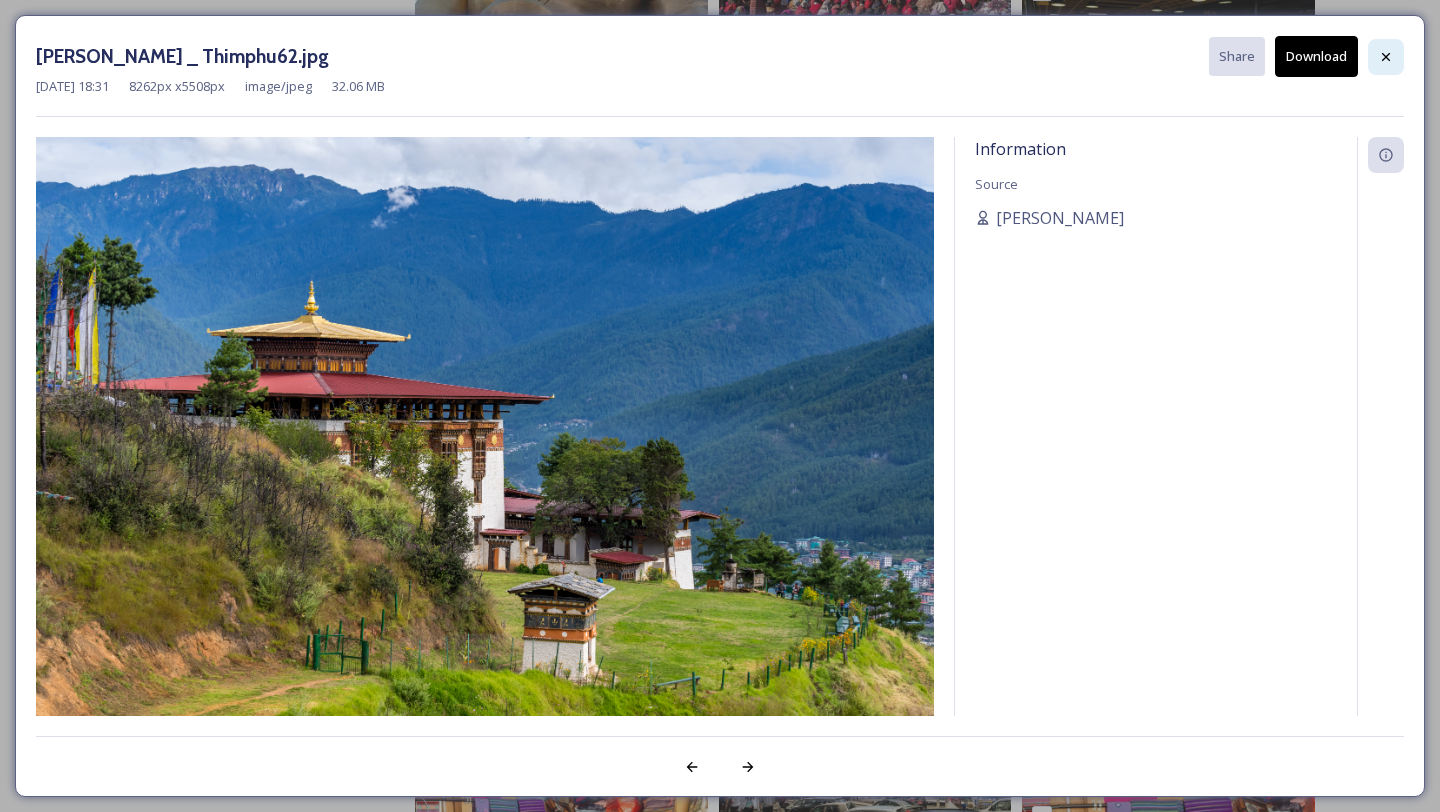 click 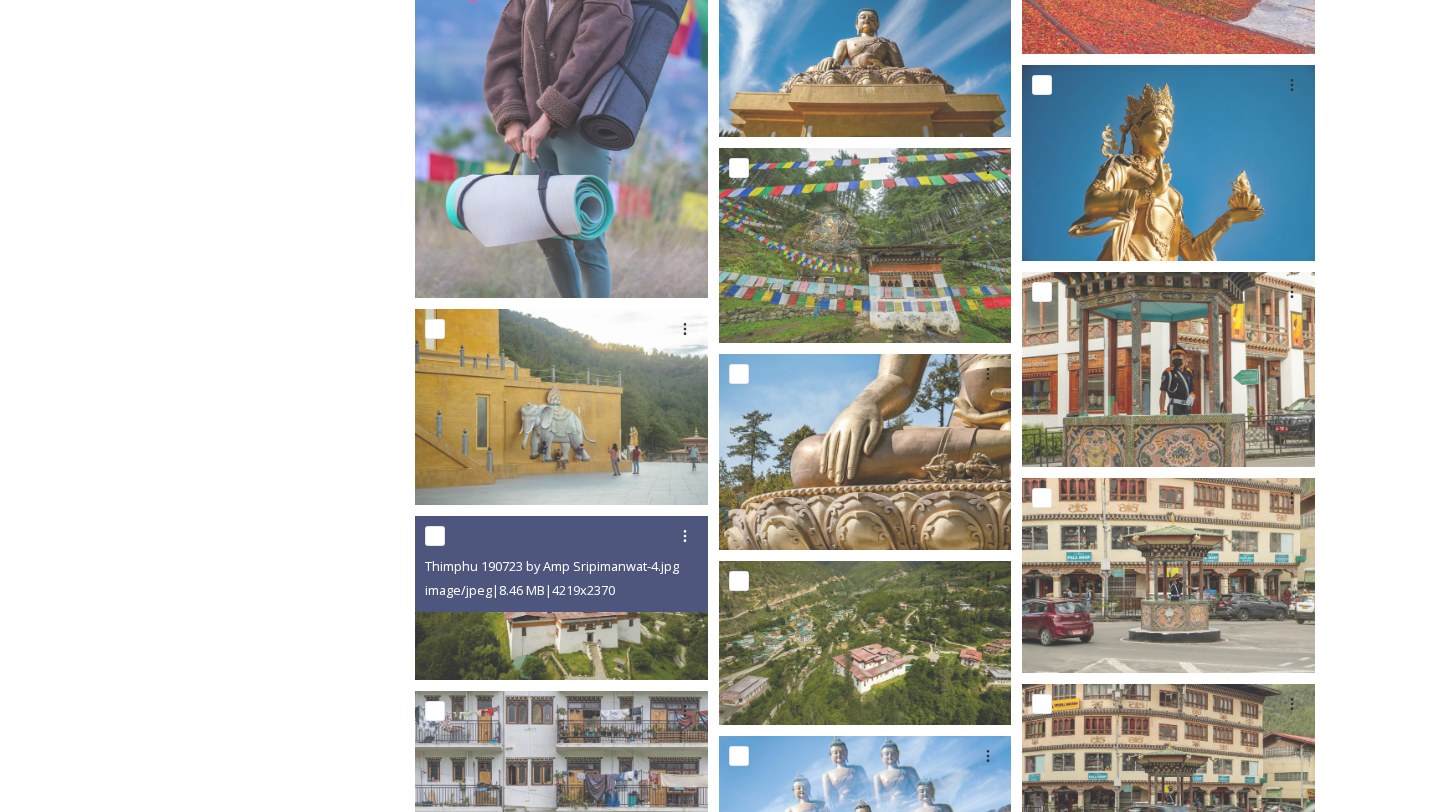 scroll, scrollTop: 8610, scrollLeft: 0, axis: vertical 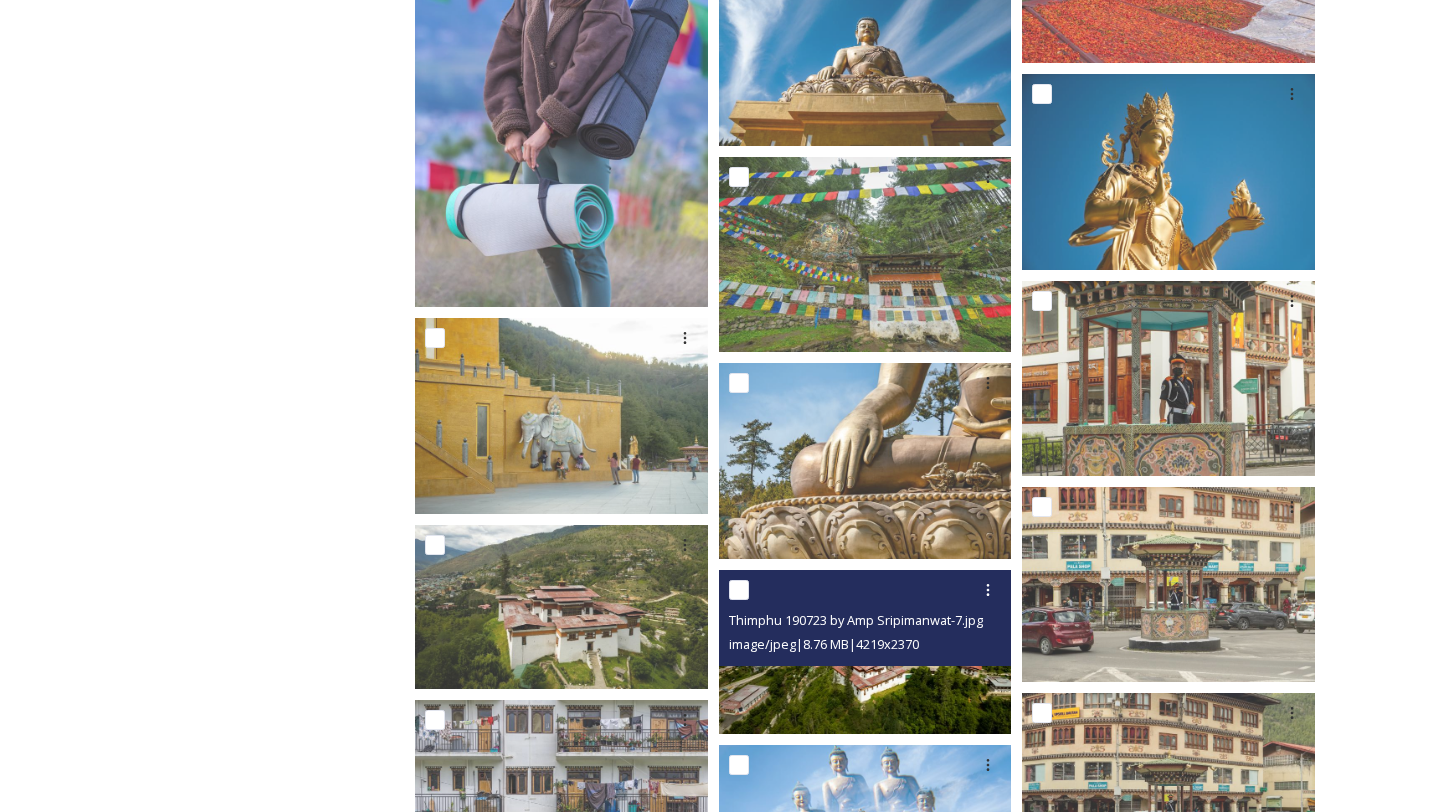 click at bounding box center (865, 652) 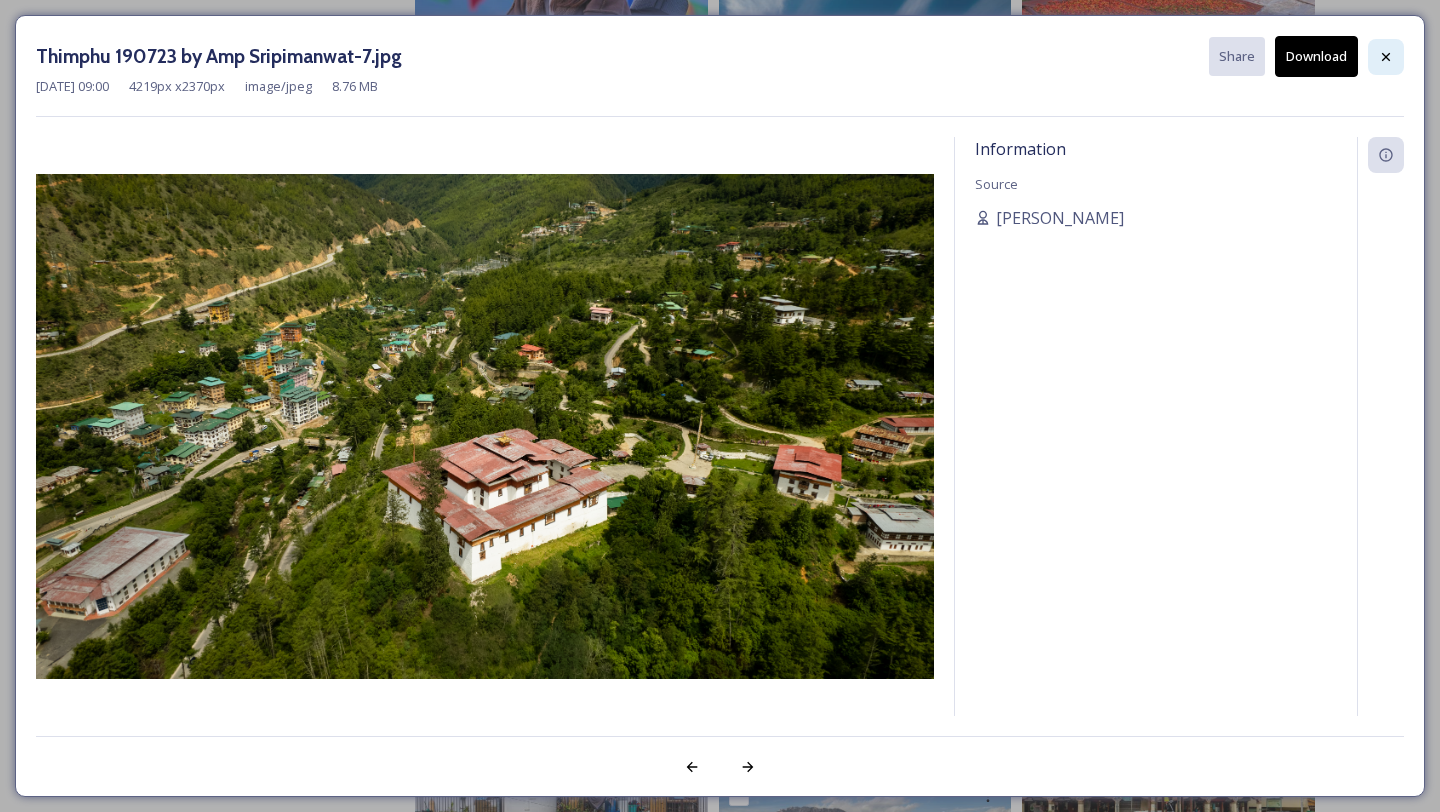 click at bounding box center [1386, 57] 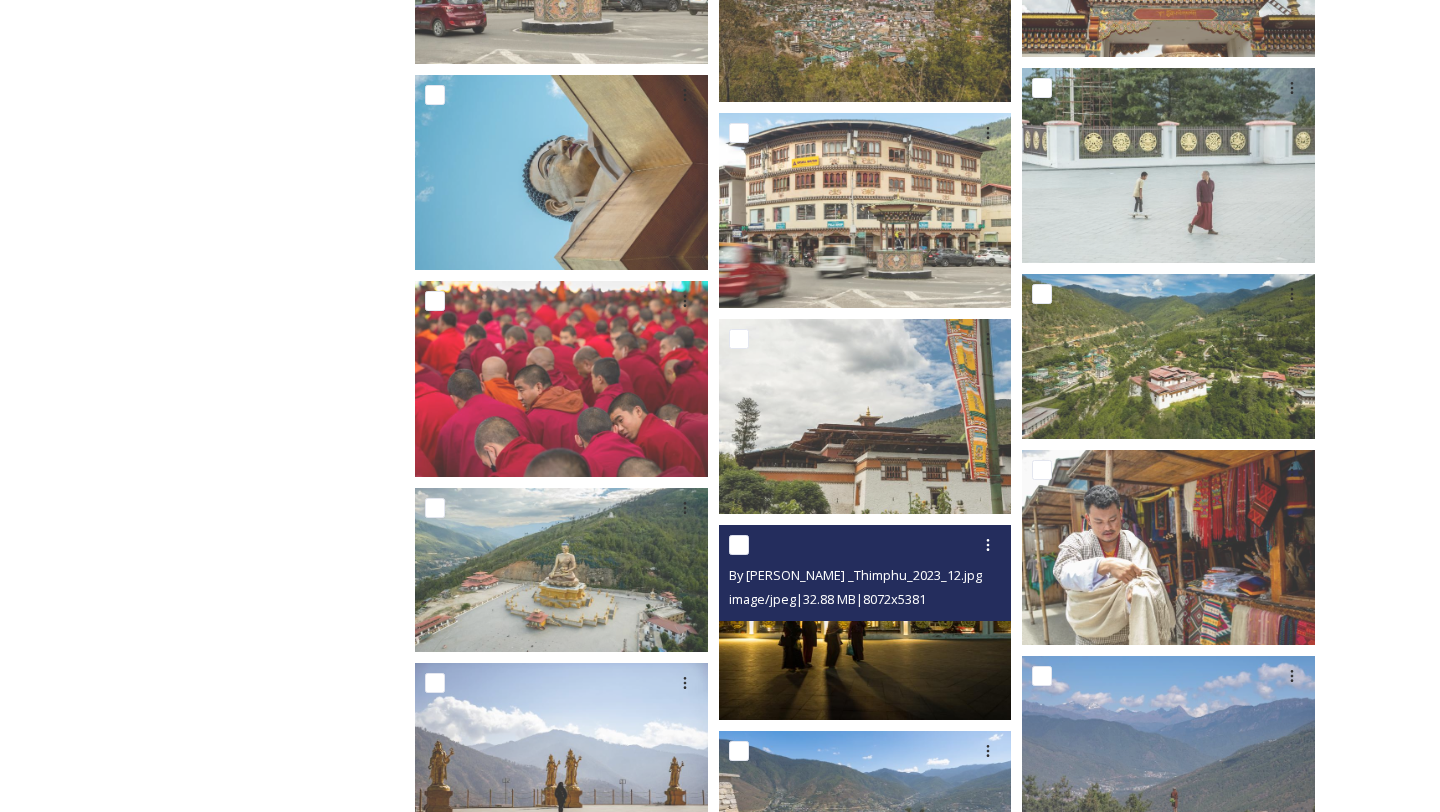 scroll, scrollTop: 9649, scrollLeft: 0, axis: vertical 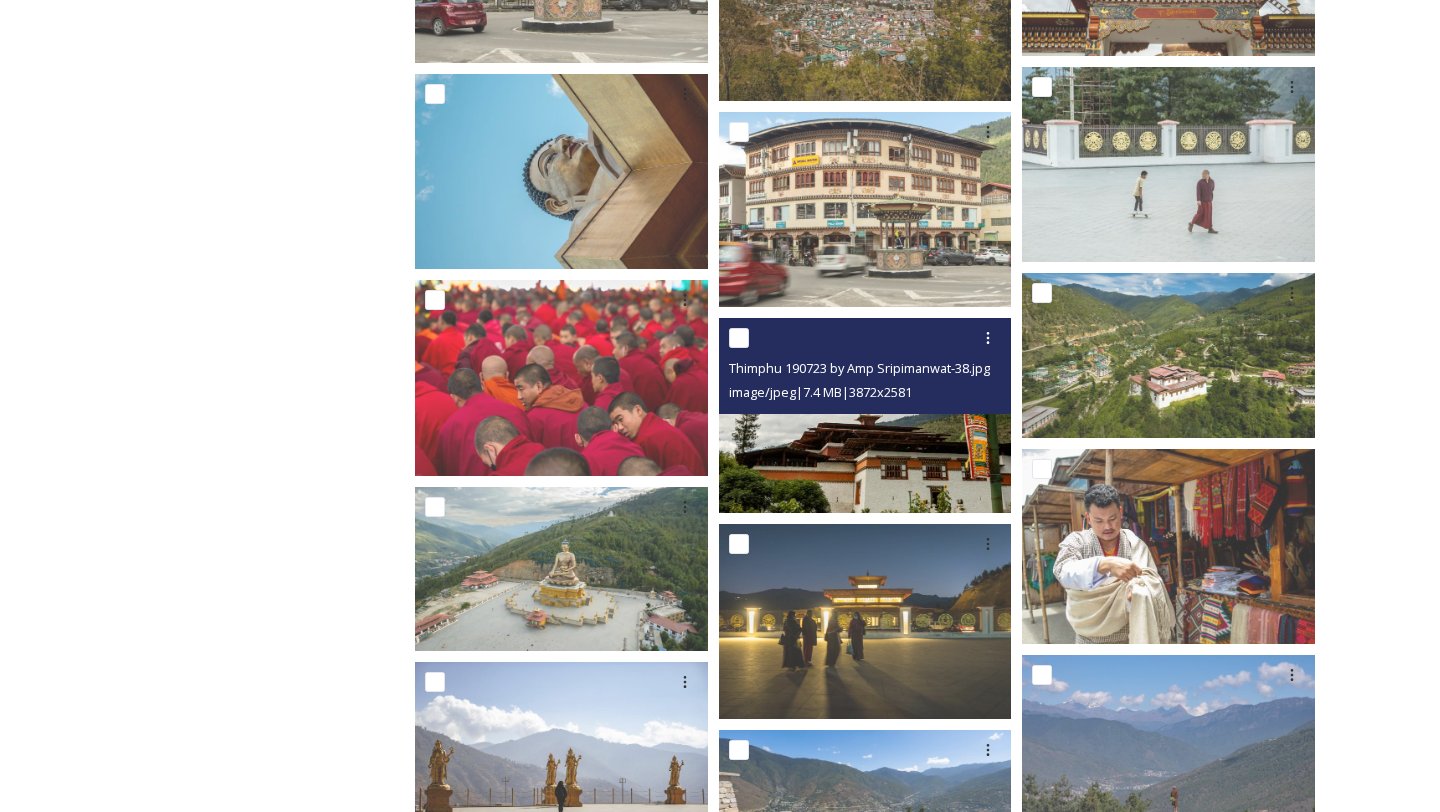 click on "Thimphu 190723 by Amp Sripimanwat-38.jpg image/jpeg  |  7.4 MB  |  3872  x  2581" at bounding box center (865, 366) 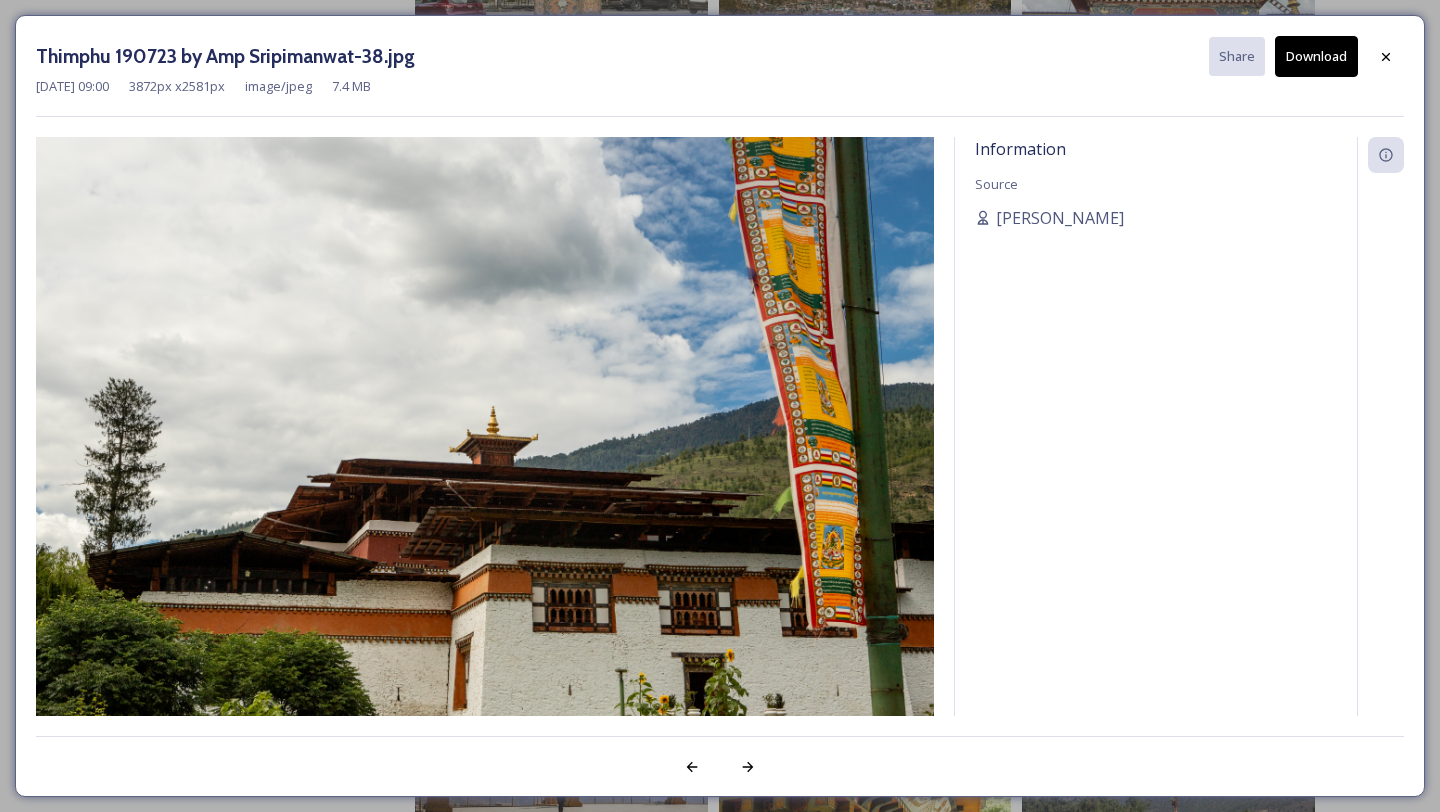 click on "Download" at bounding box center [1316, 56] 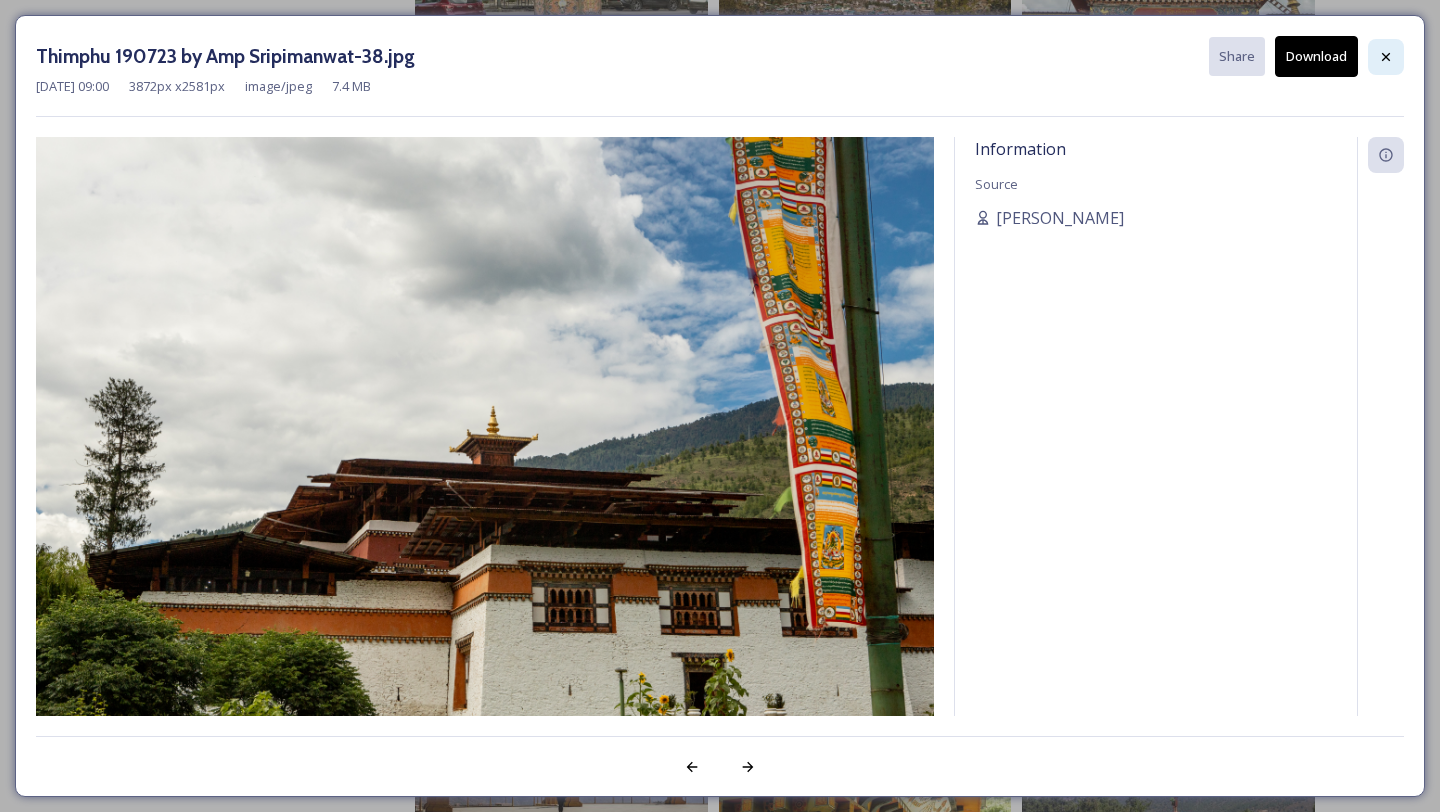 click at bounding box center [1386, 57] 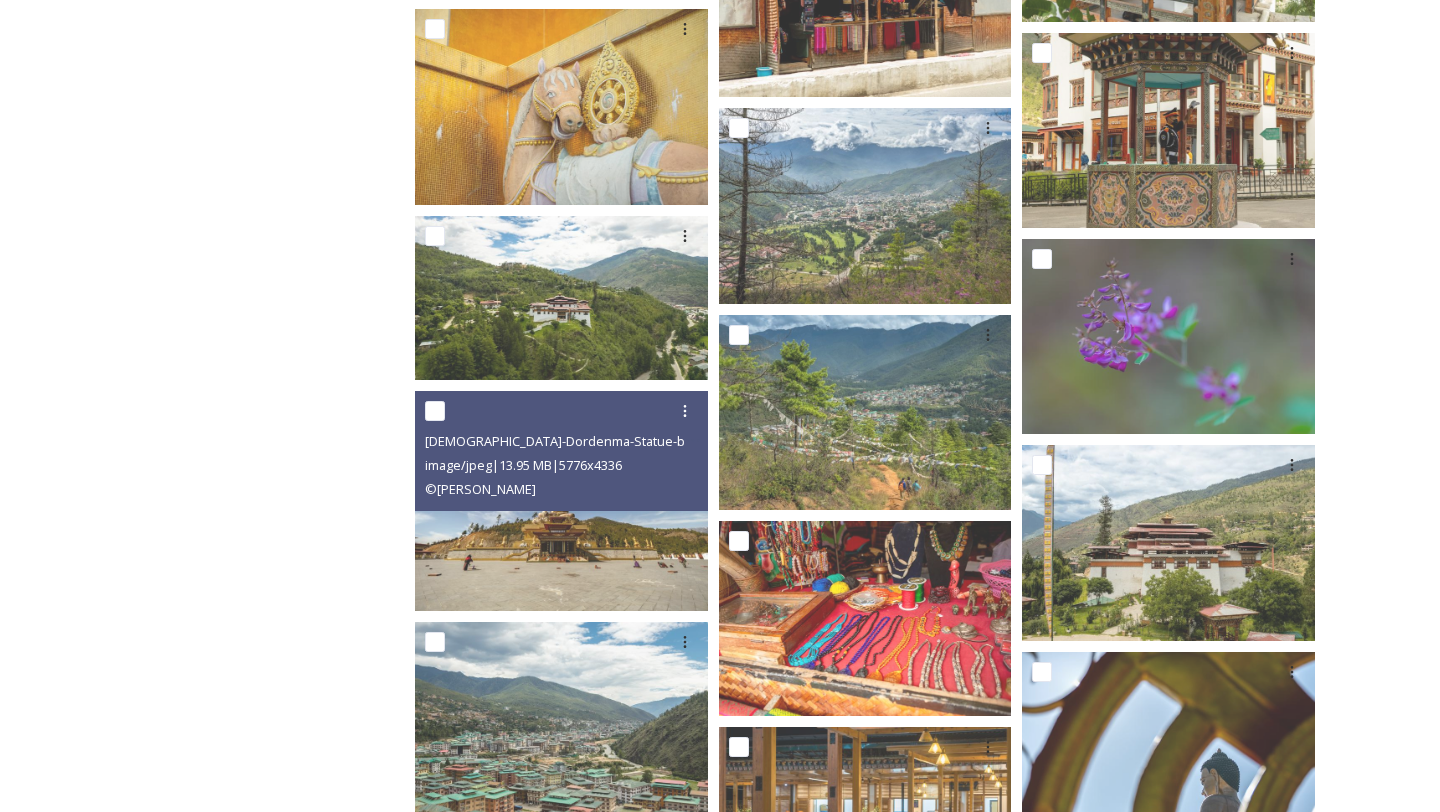 scroll, scrollTop: 10894, scrollLeft: 0, axis: vertical 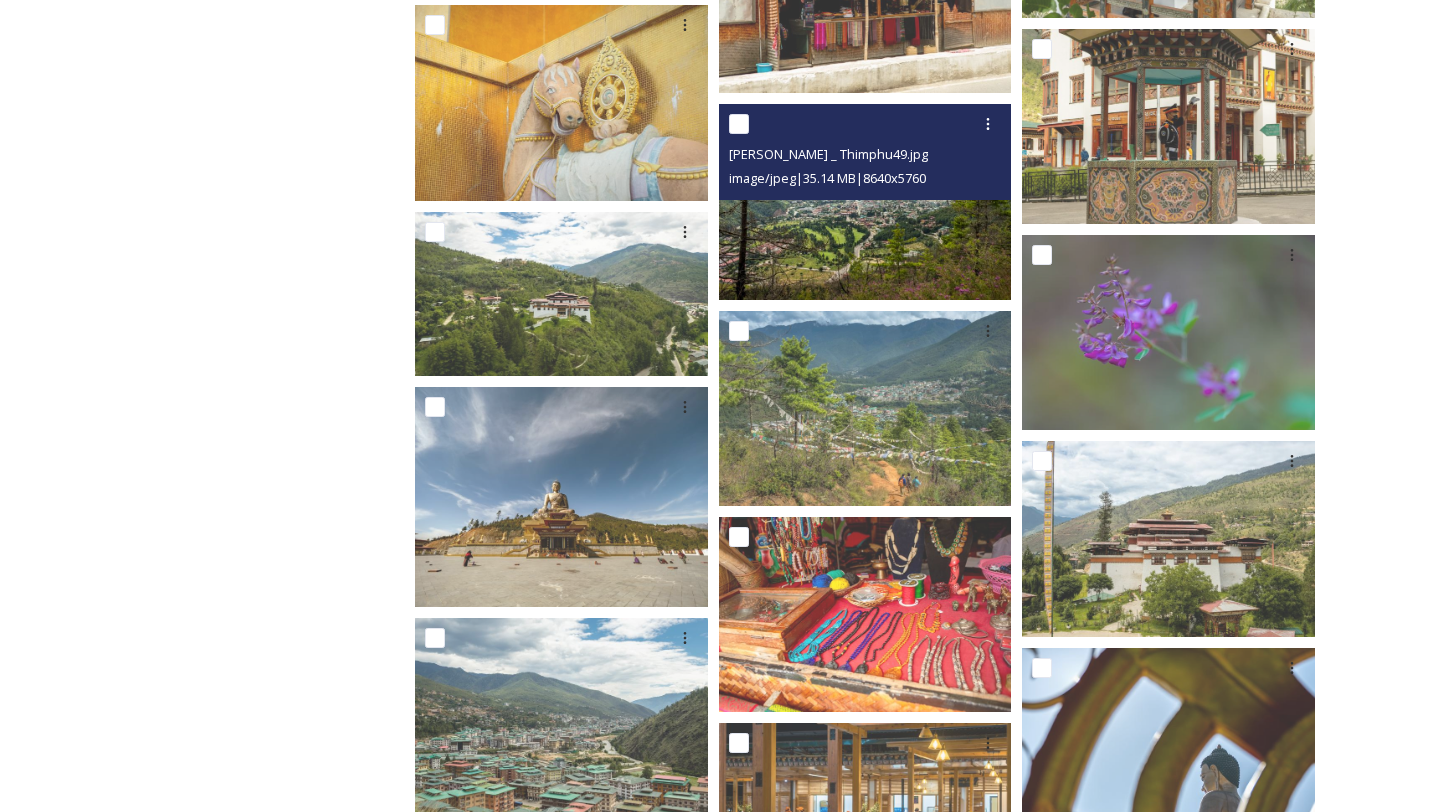 click at bounding box center [865, 201] 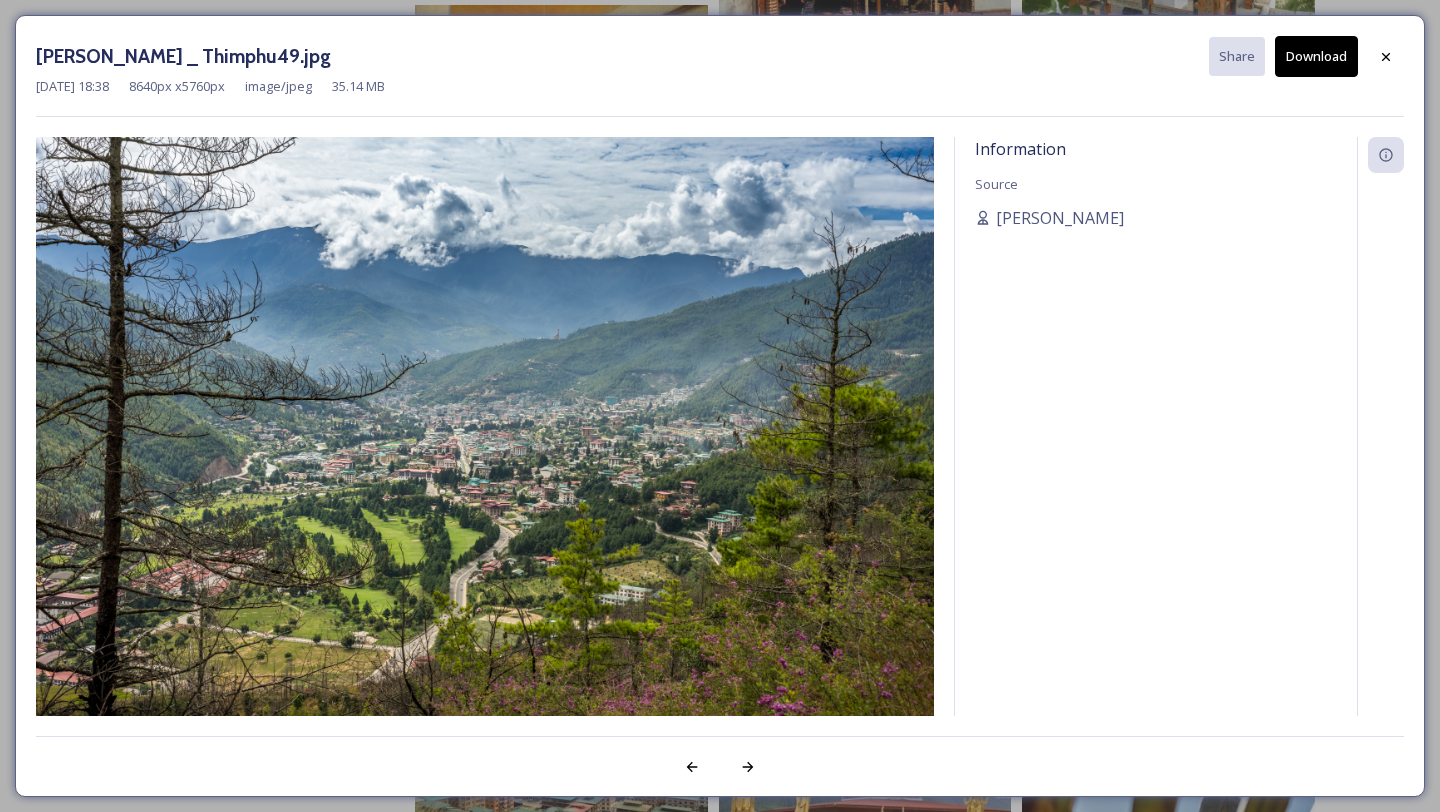 click on "Download" at bounding box center (1316, 56) 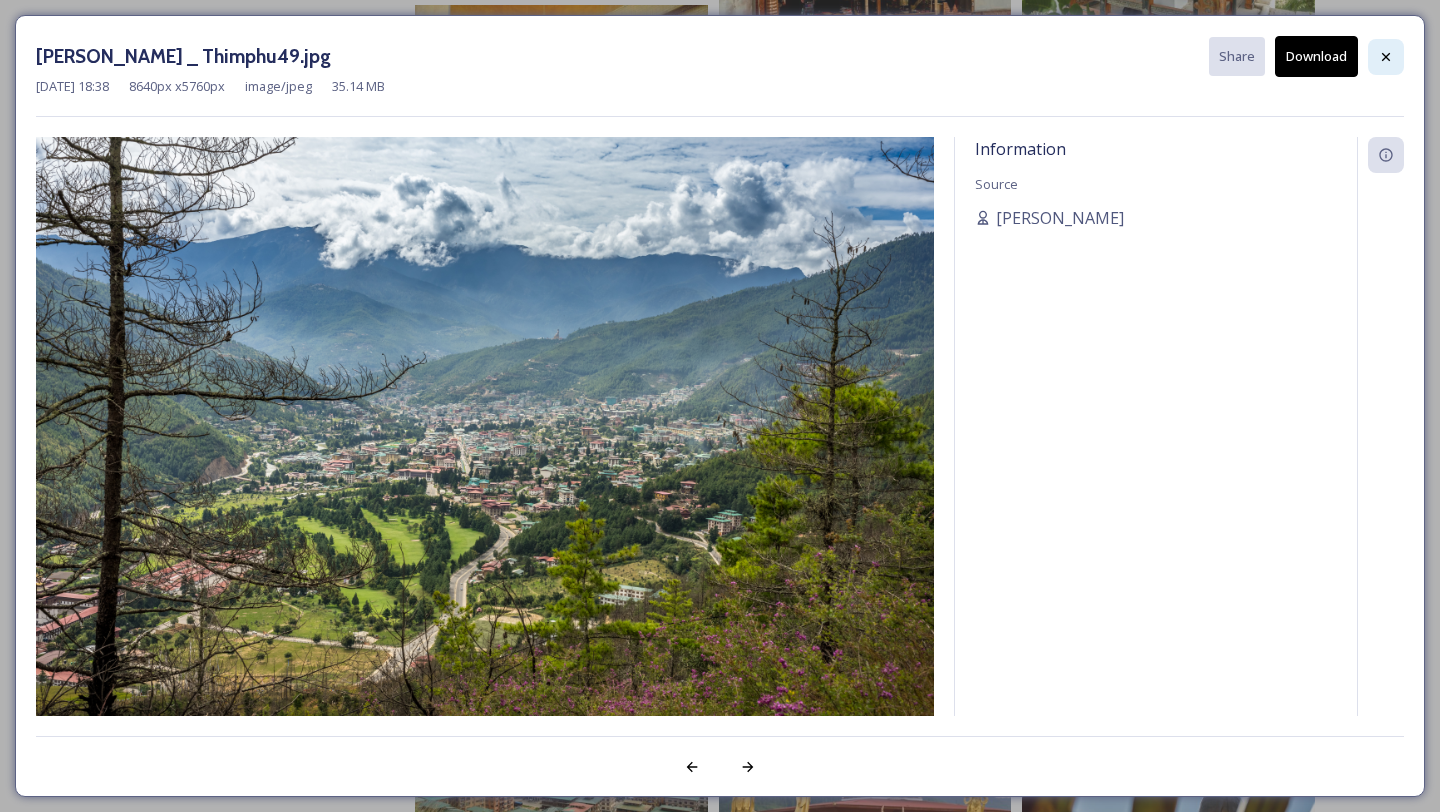click 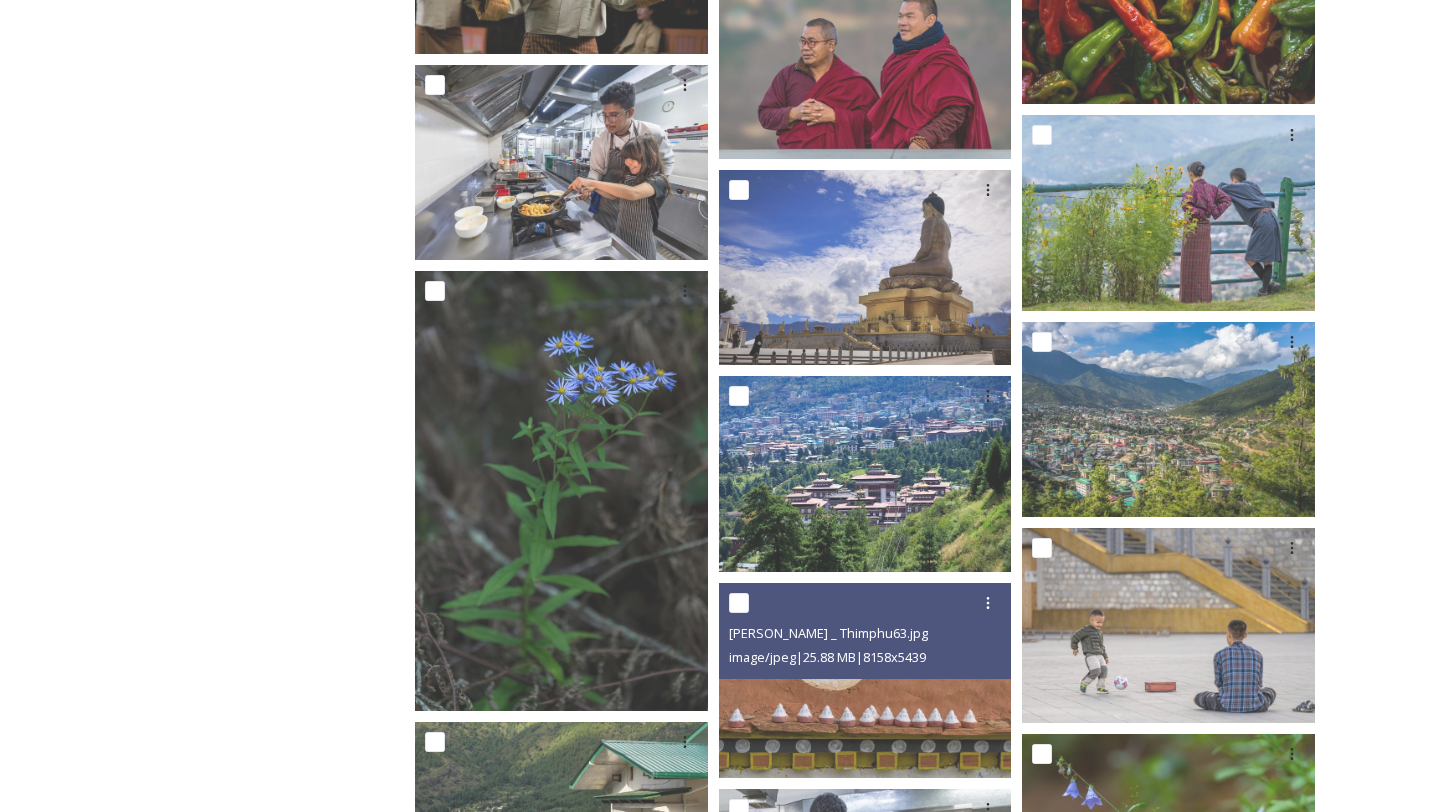 scroll, scrollTop: 14341, scrollLeft: 0, axis: vertical 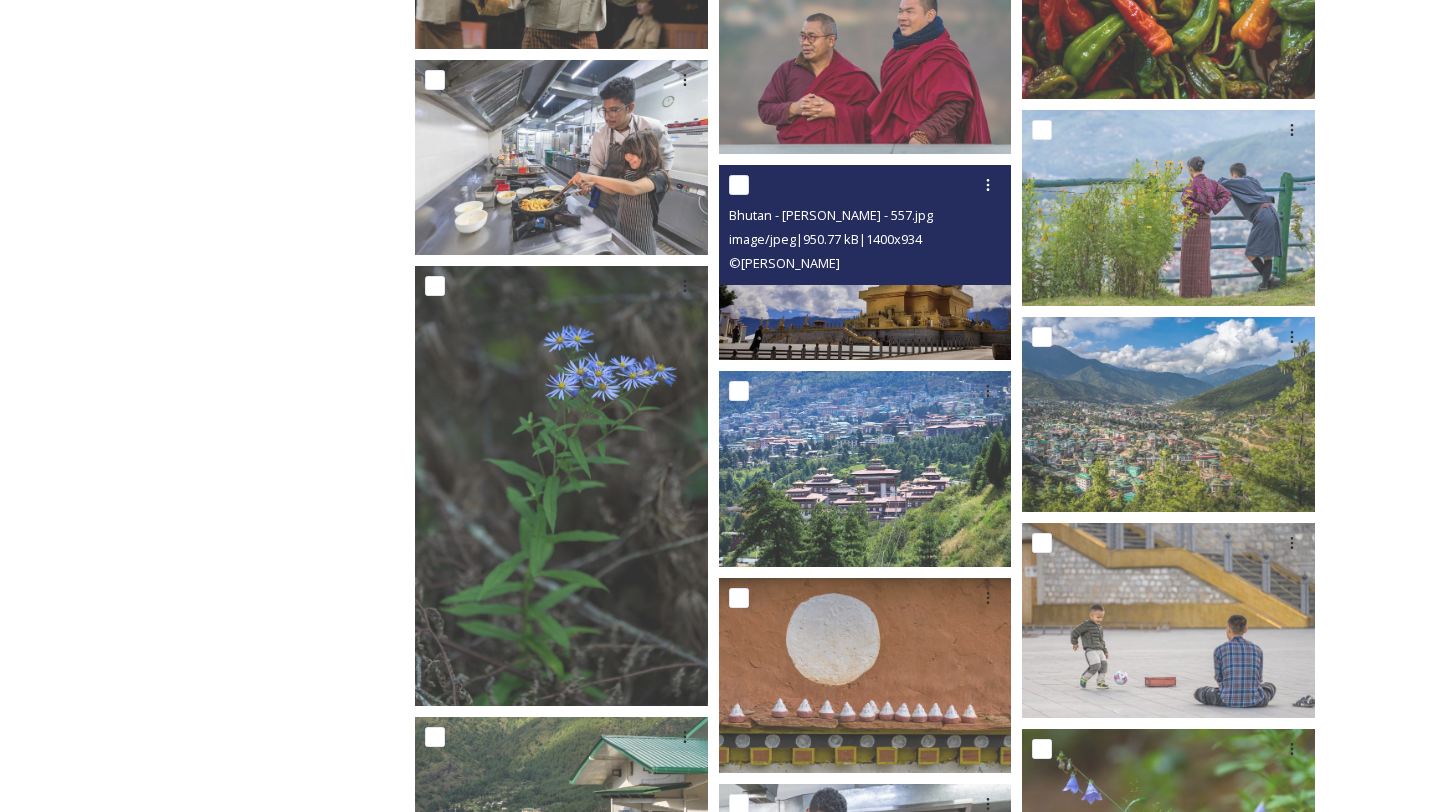 click at bounding box center (865, 262) 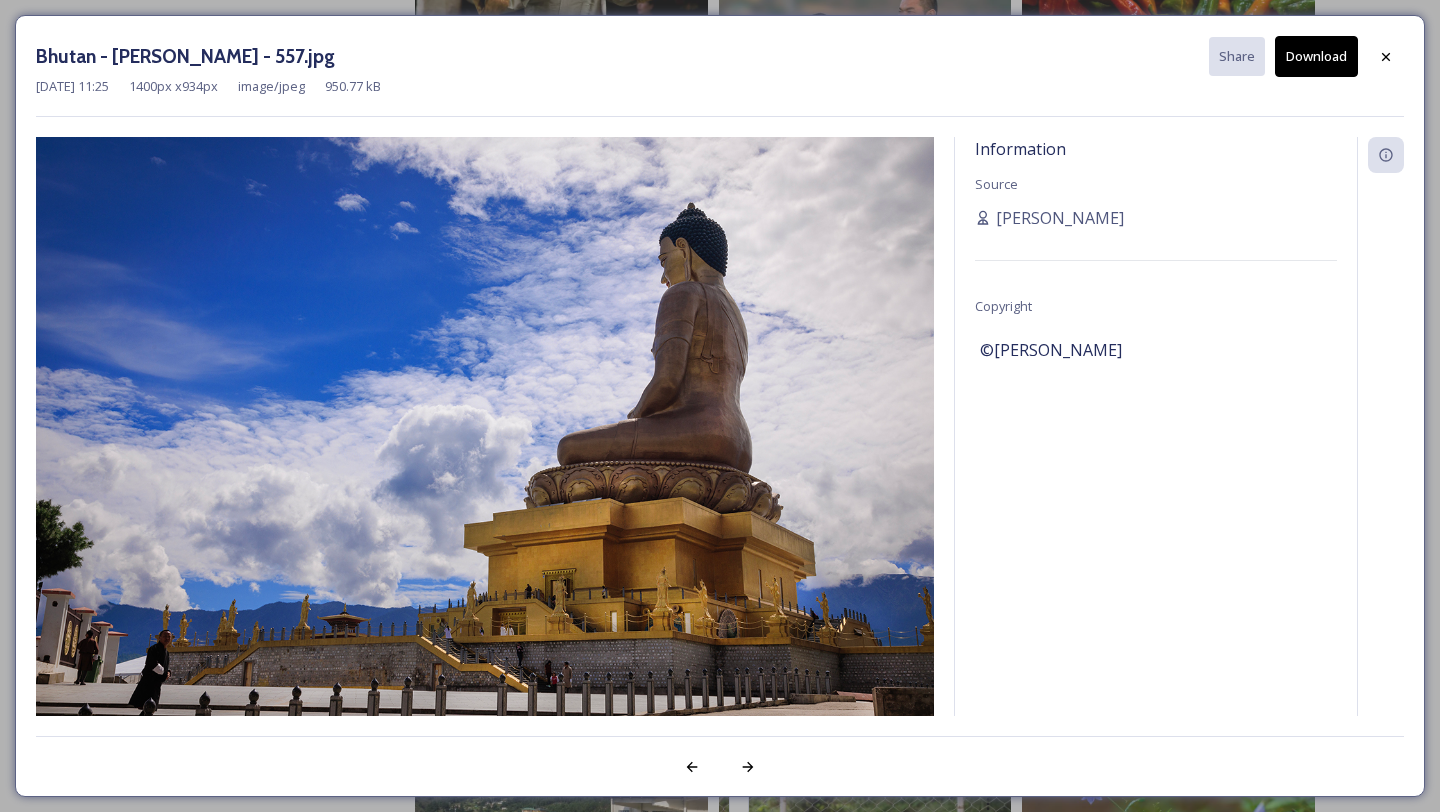 click on "Download" at bounding box center (1316, 56) 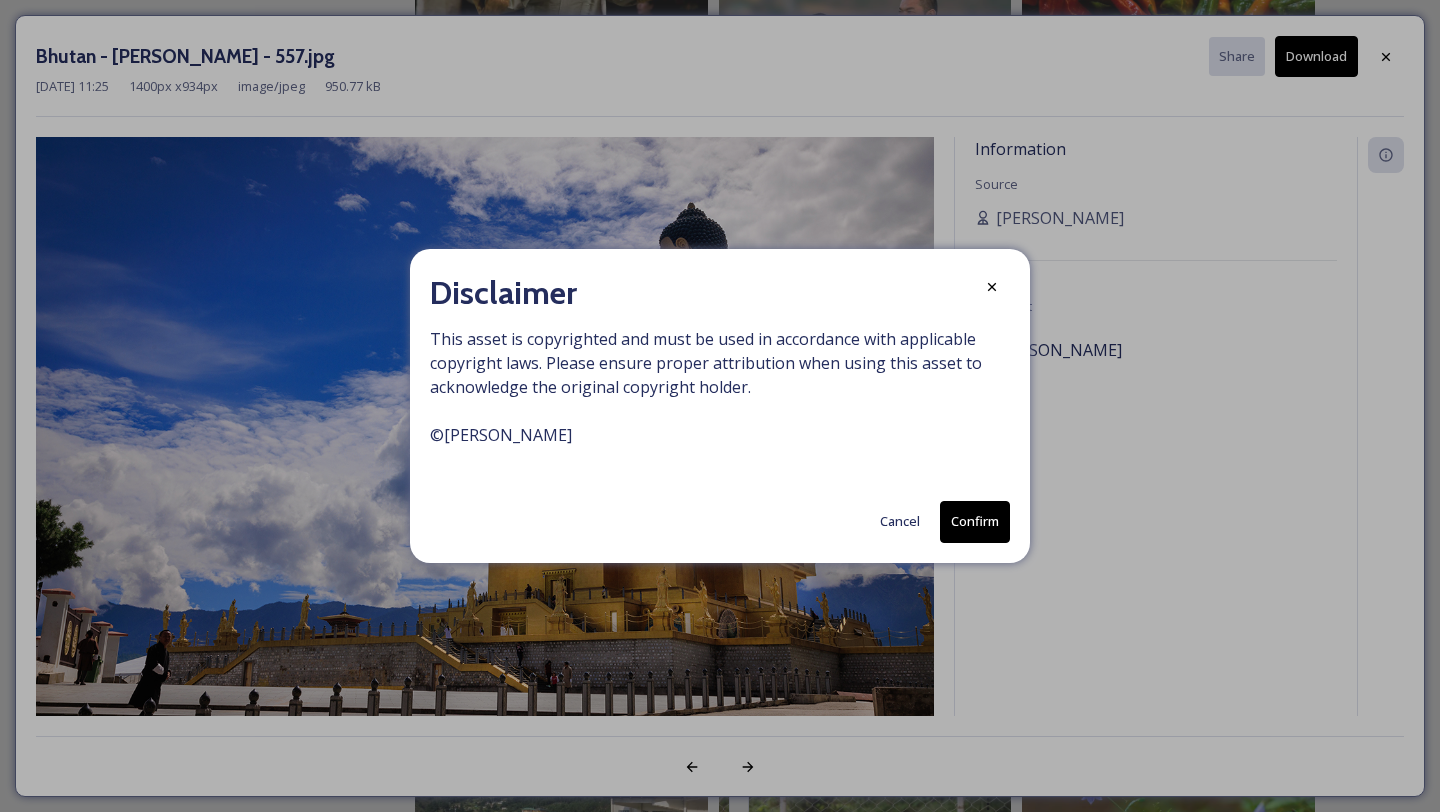 click on "Confirm" at bounding box center [975, 521] 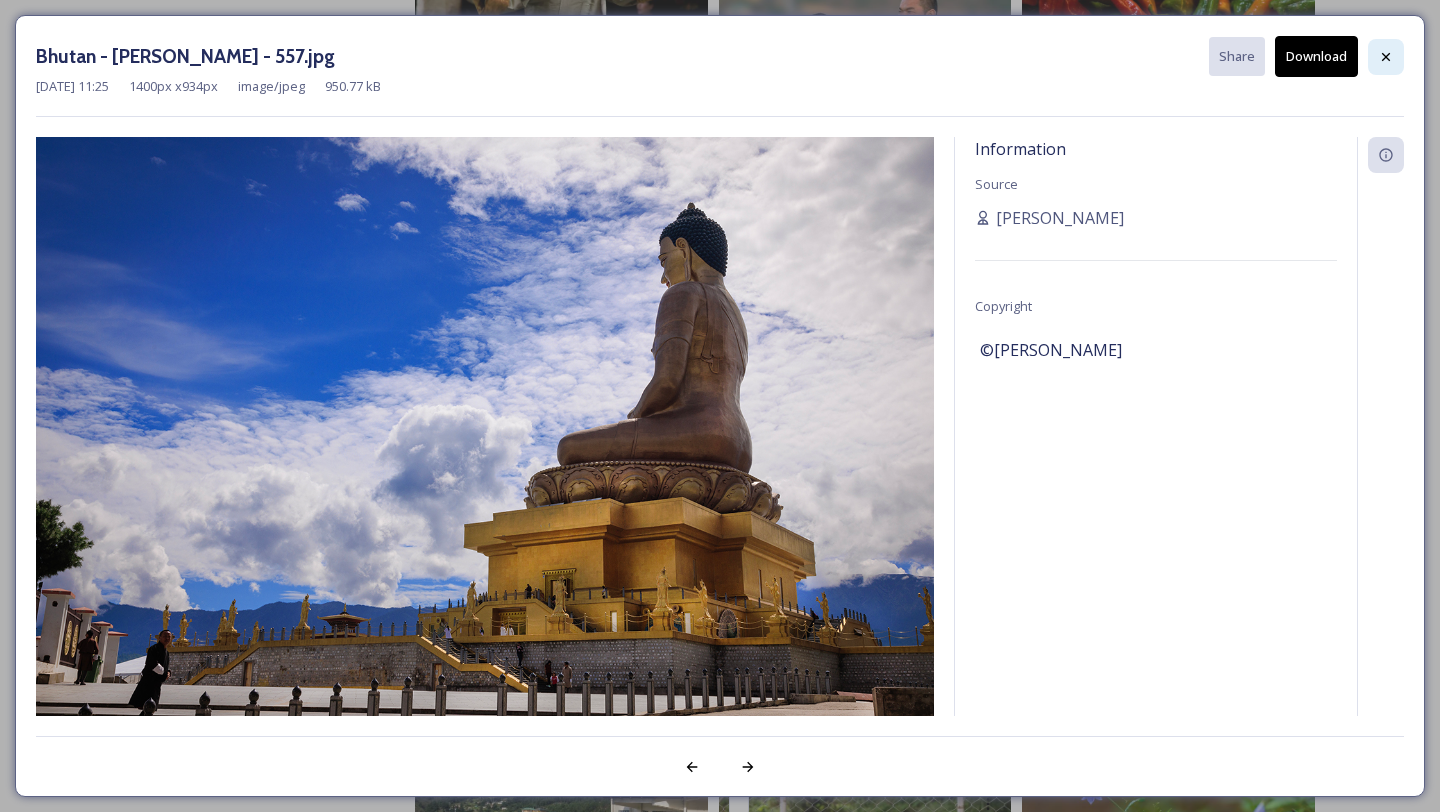 click 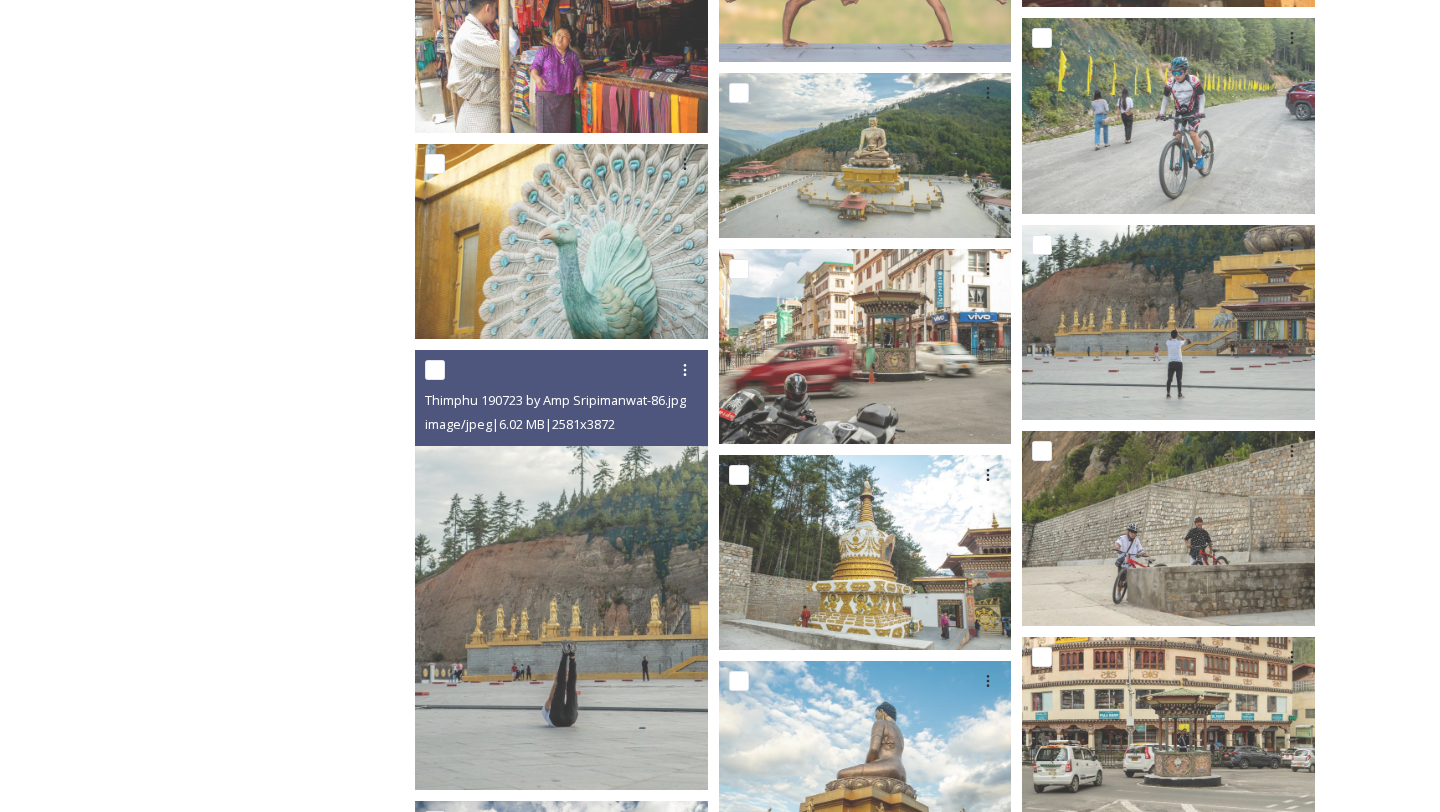 scroll, scrollTop: 15914, scrollLeft: 0, axis: vertical 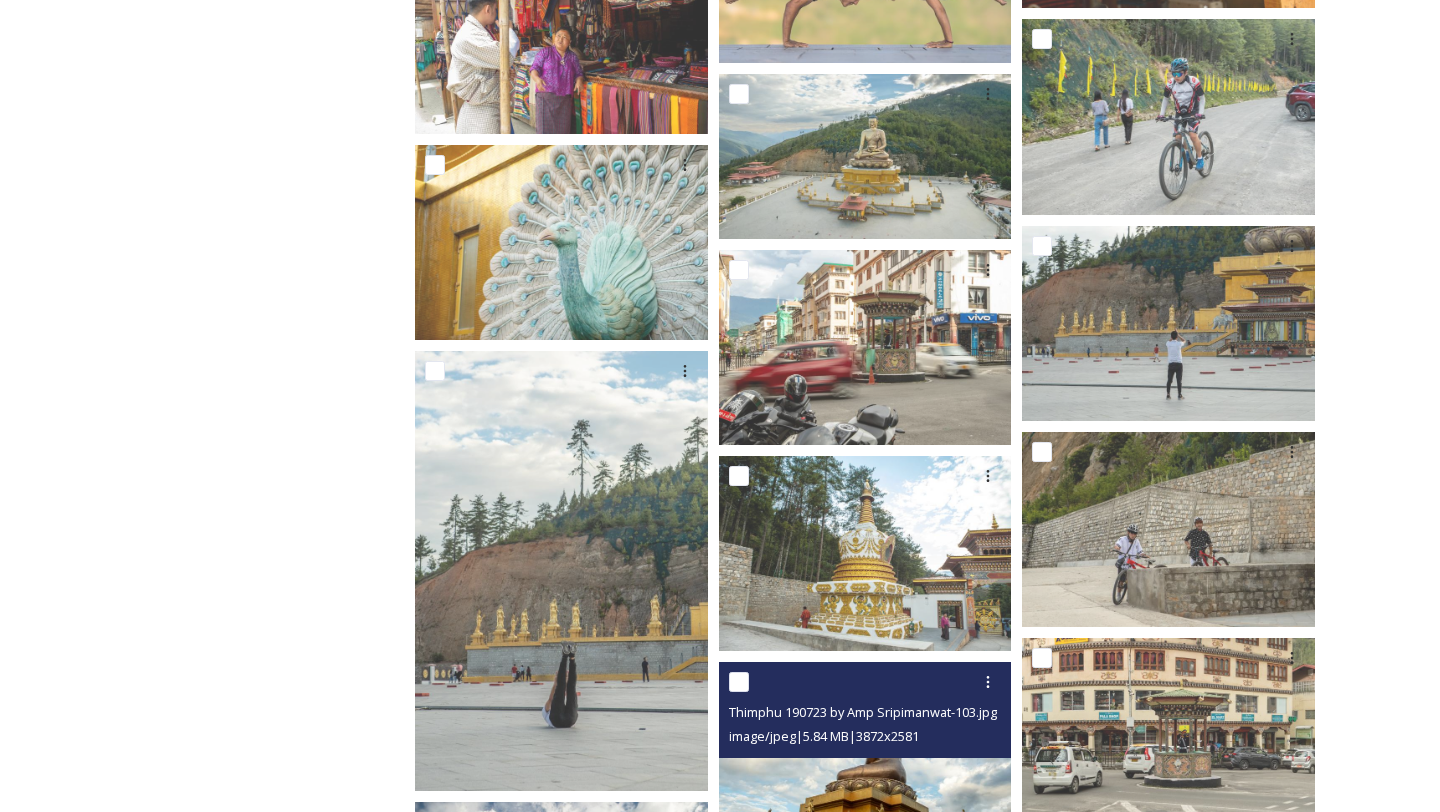 click at bounding box center [865, 759] 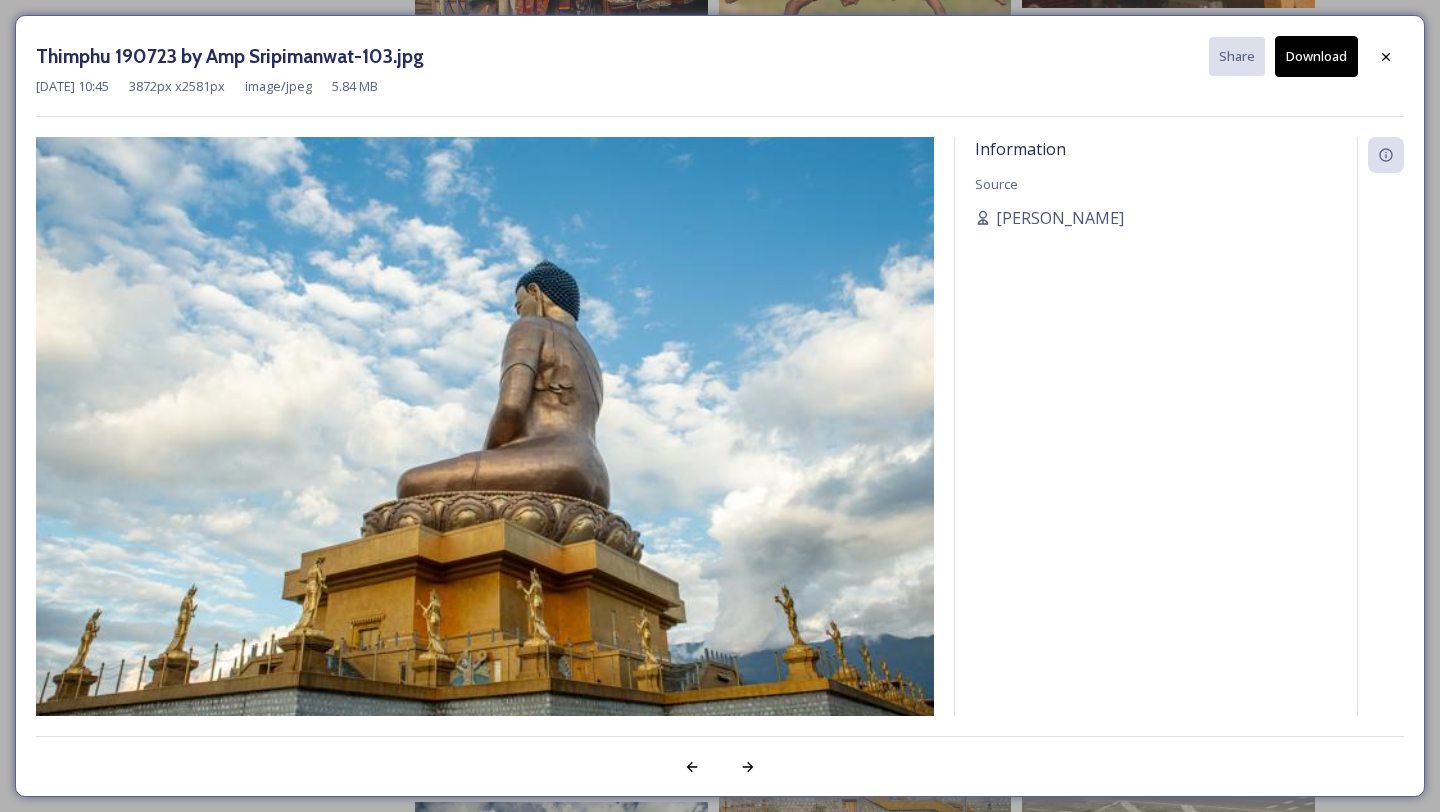 click on "Download" at bounding box center (1316, 56) 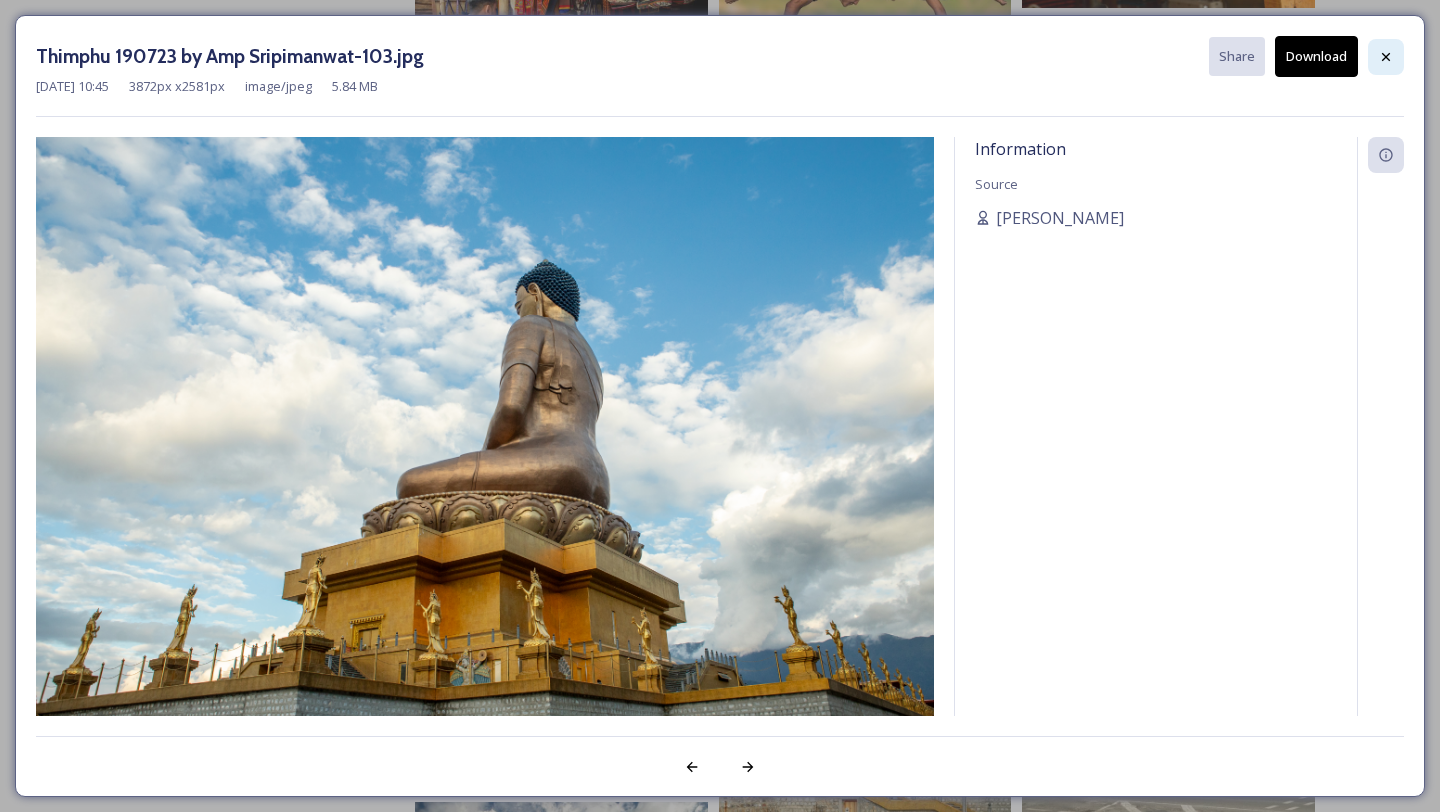 click 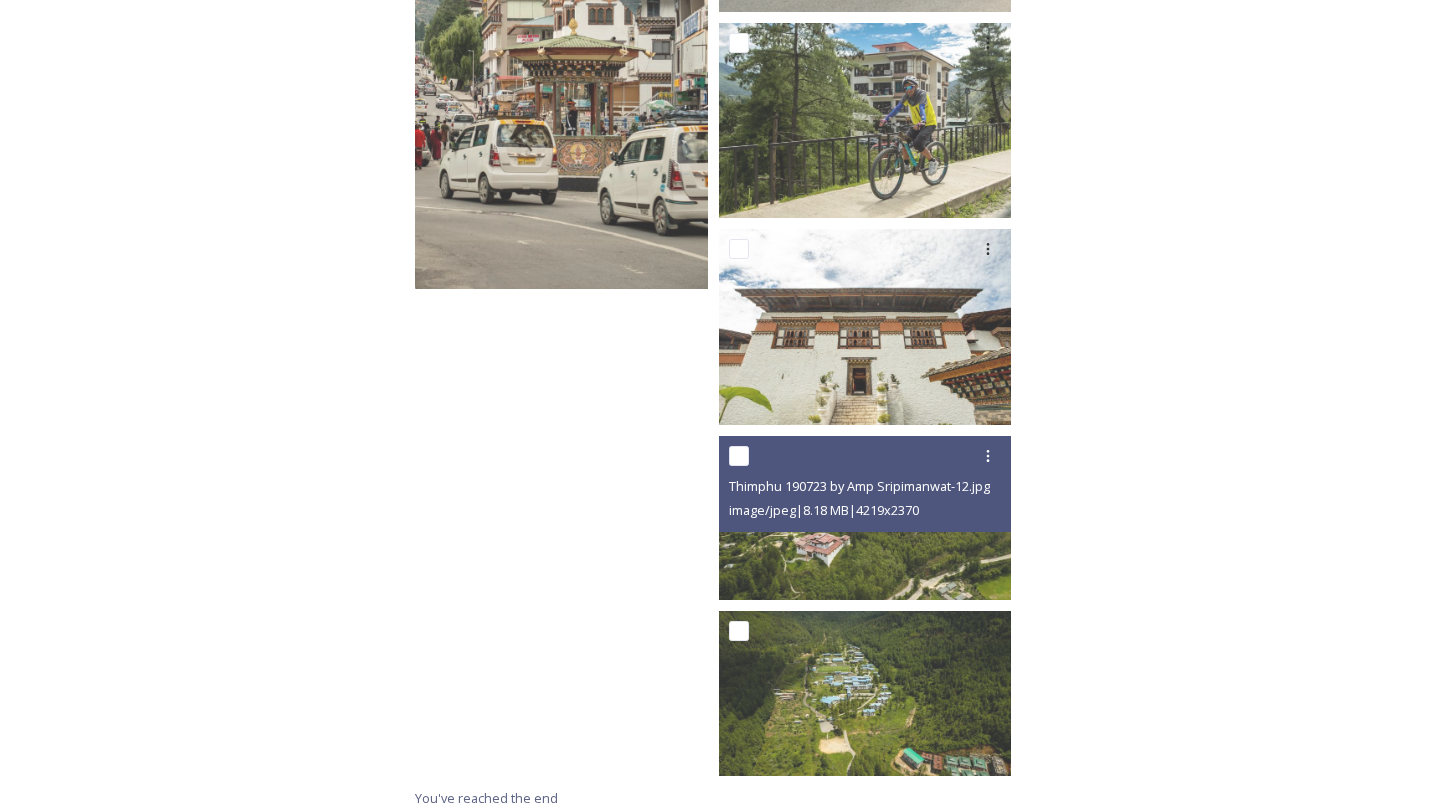 scroll, scrollTop: 18700, scrollLeft: 0, axis: vertical 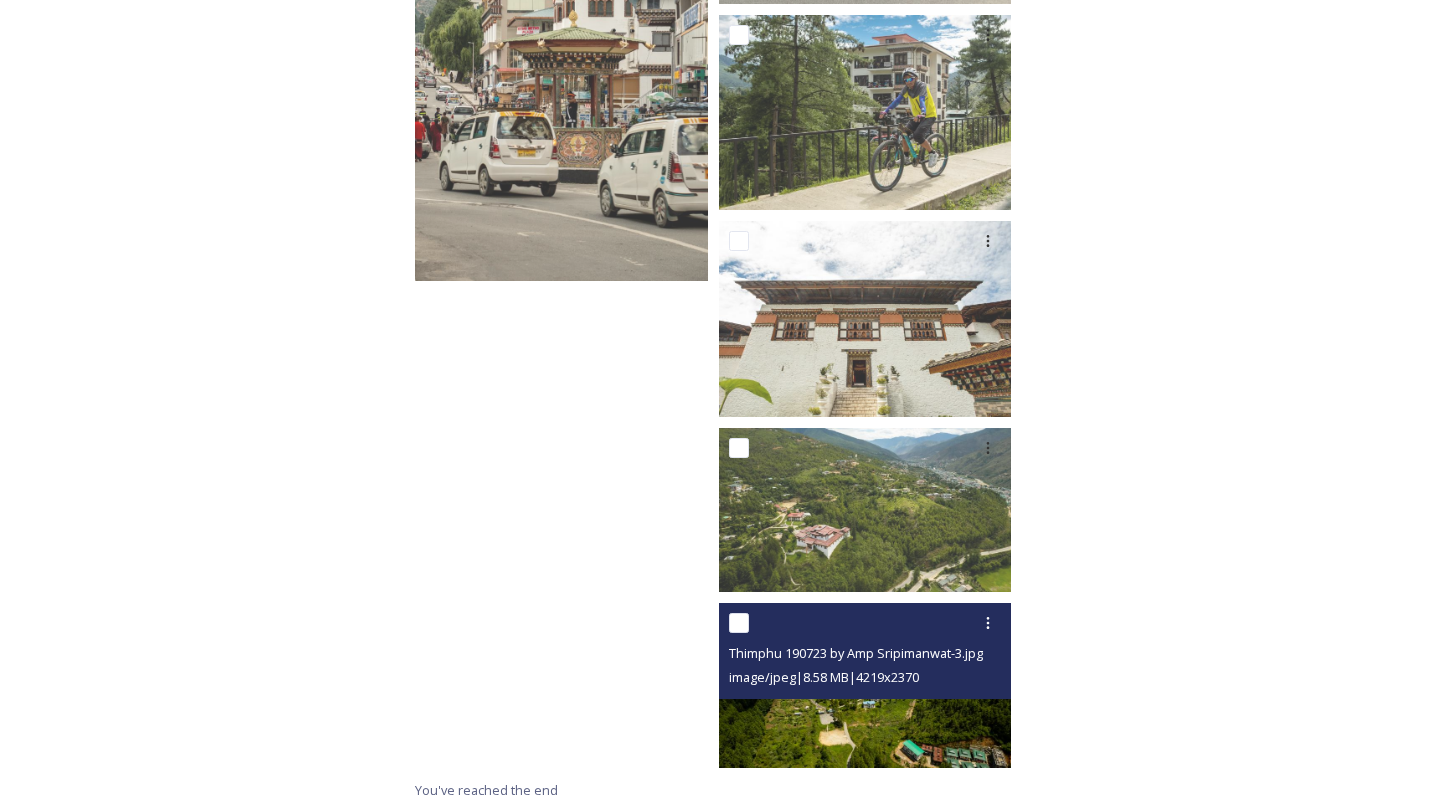 click at bounding box center (865, 685) 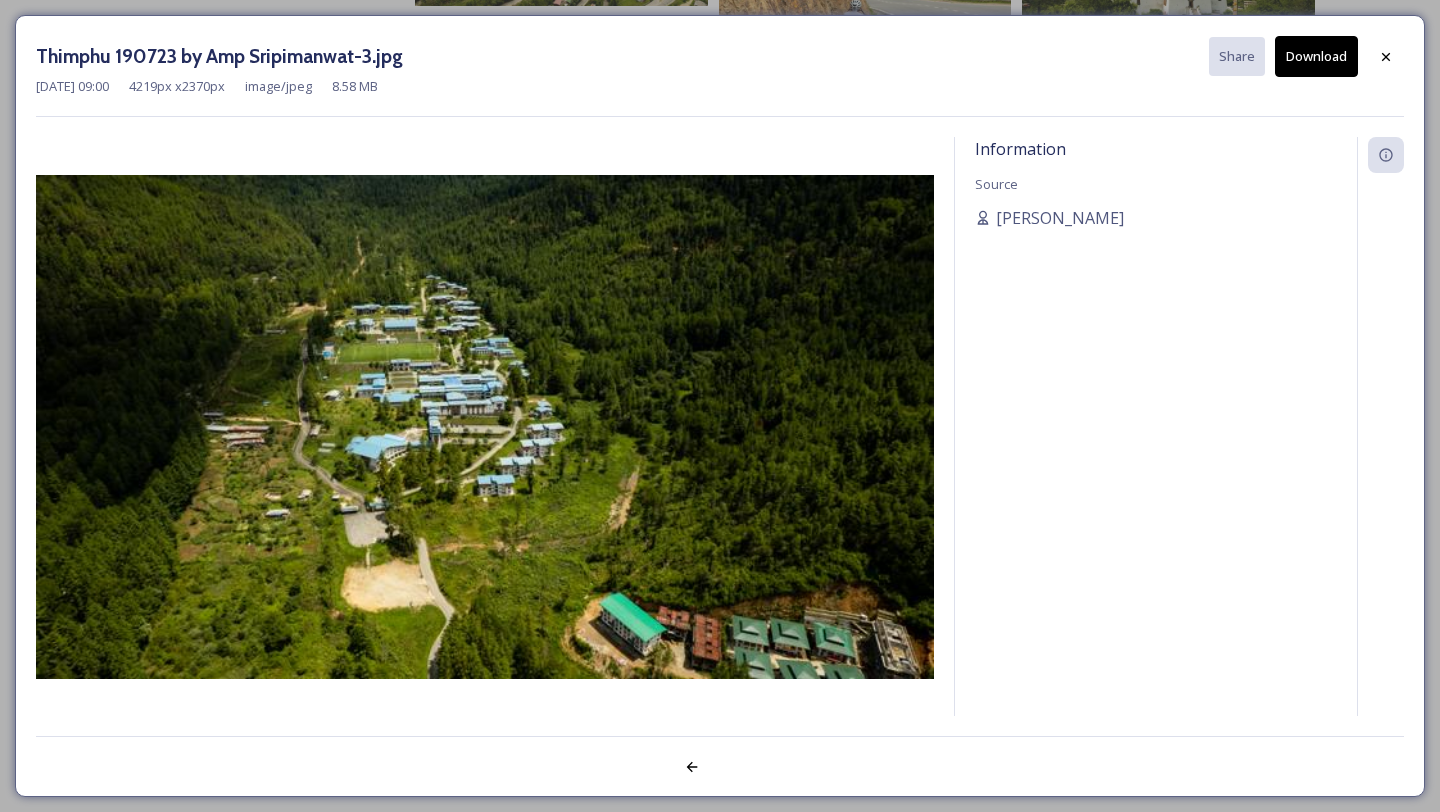 click on "Download" at bounding box center [1316, 56] 